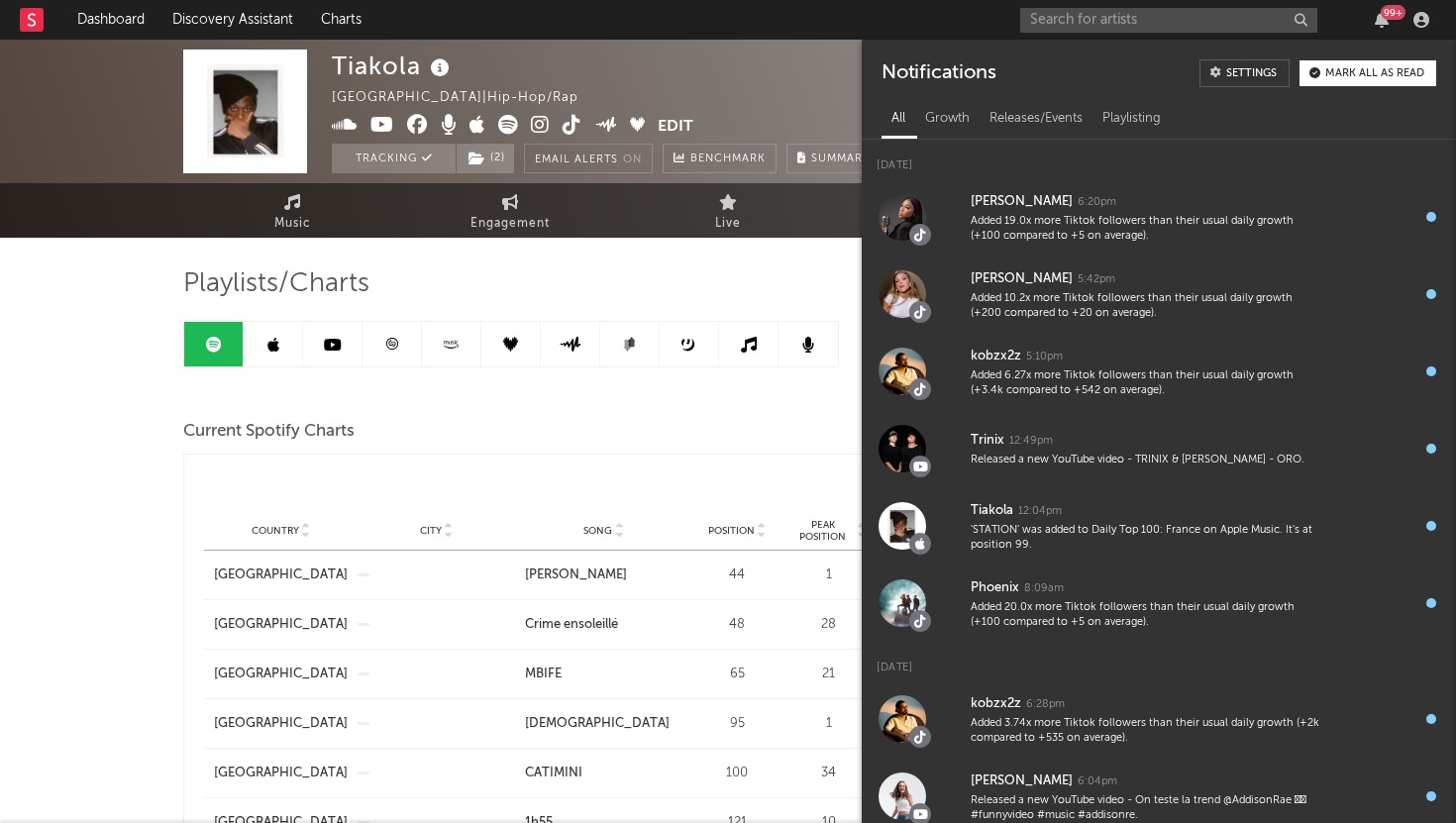 scroll, scrollTop: 0, scrollLeft: 0, axis: both 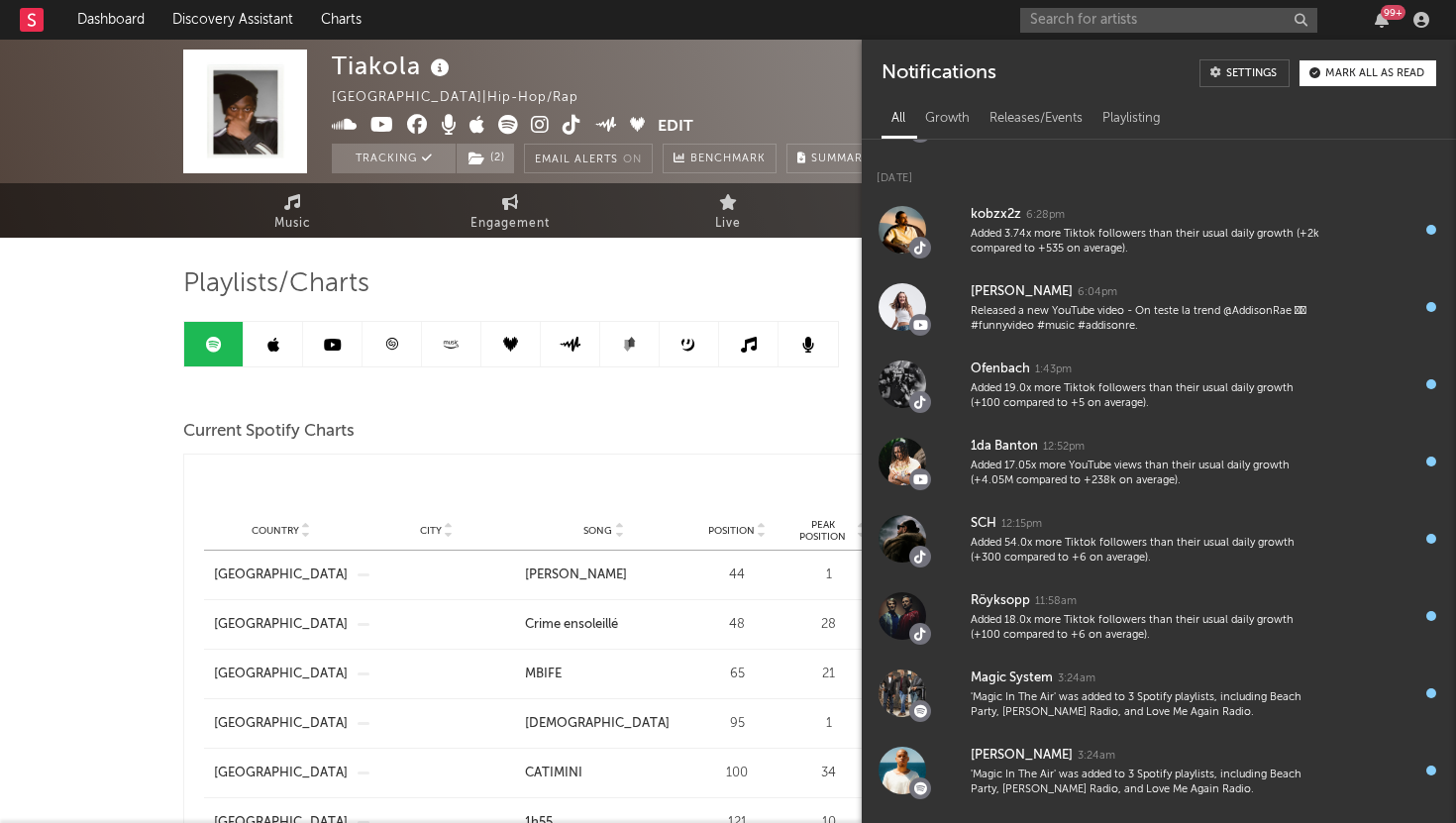 click on "Tiakola France  |  Hip-Hop/Rap Edit Tracking ( 2 ) Email Alerts  On Benchmark Summary 3,178,452 2,768,397 2,300,000 1,410,000 435,000 121,161 6,511,223  Monthly Listeners Jump Score:  67.5 Music Engagement Live Audience Playlists/Charts Playlists/Charts Include Features Export CSV  Current Spotify Charts Country City Song Position Peak Position Added On Trend Position Daily Streams Country Charts   ( 10 ) City Charts   ( 22 ) Country City Song Position Peak Position Estimated Daily Streams Playlist Followers Daily Streams Added On Exited On Trend Country France City Song MANON B Position 44 Peak Position 1 Estimated Daily Streams Playlist Followers 0 Daily Streams 135,682 Added On Aug 30, 2024 Exited On Jul 8, 2025 Trend Country France City Song Crime ensoleillé Position 48 Peak Position 28 Estimated Daily Streams Playlist Followers 0 Daily Streams 129,768 Added On Jun 27, 2025 Exited On Jul 8, 2025 Trend Country France City Song MBIFE Position 65 Peak Position 21 Estimated Daily Streams Playlist Followers" at bounding box center [728, 2155] 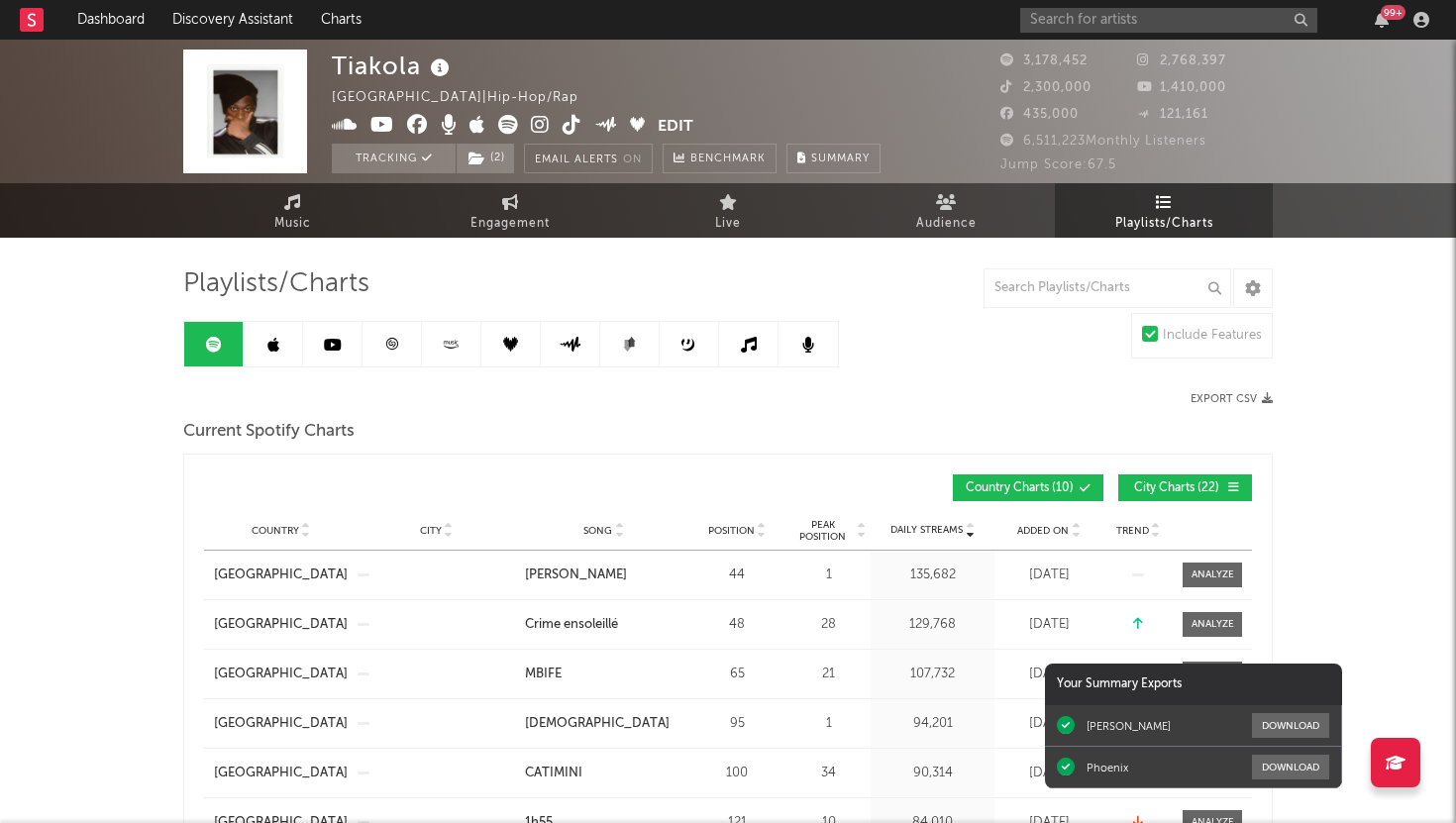 click 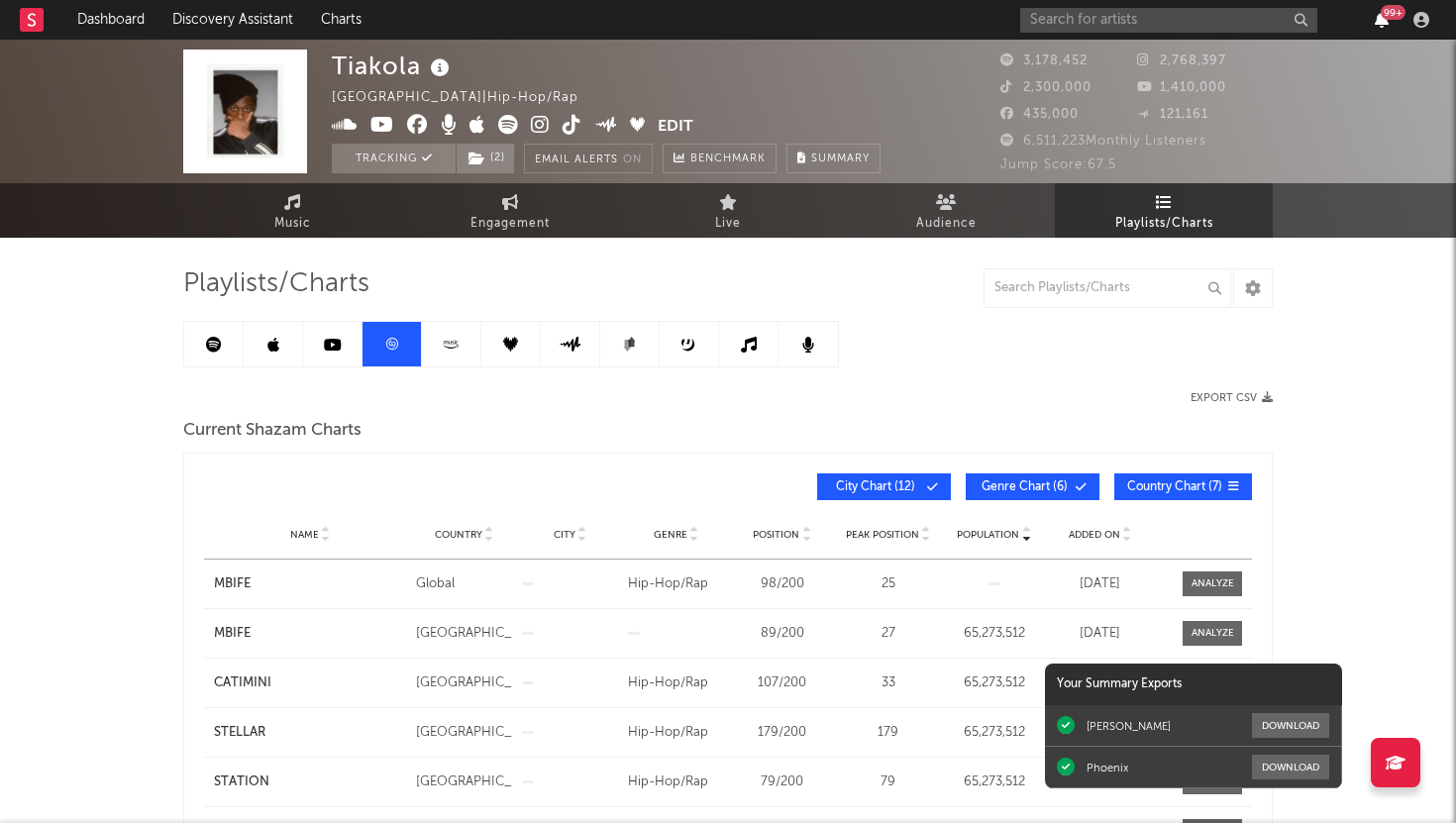 click at bounding box center [1382, 20] 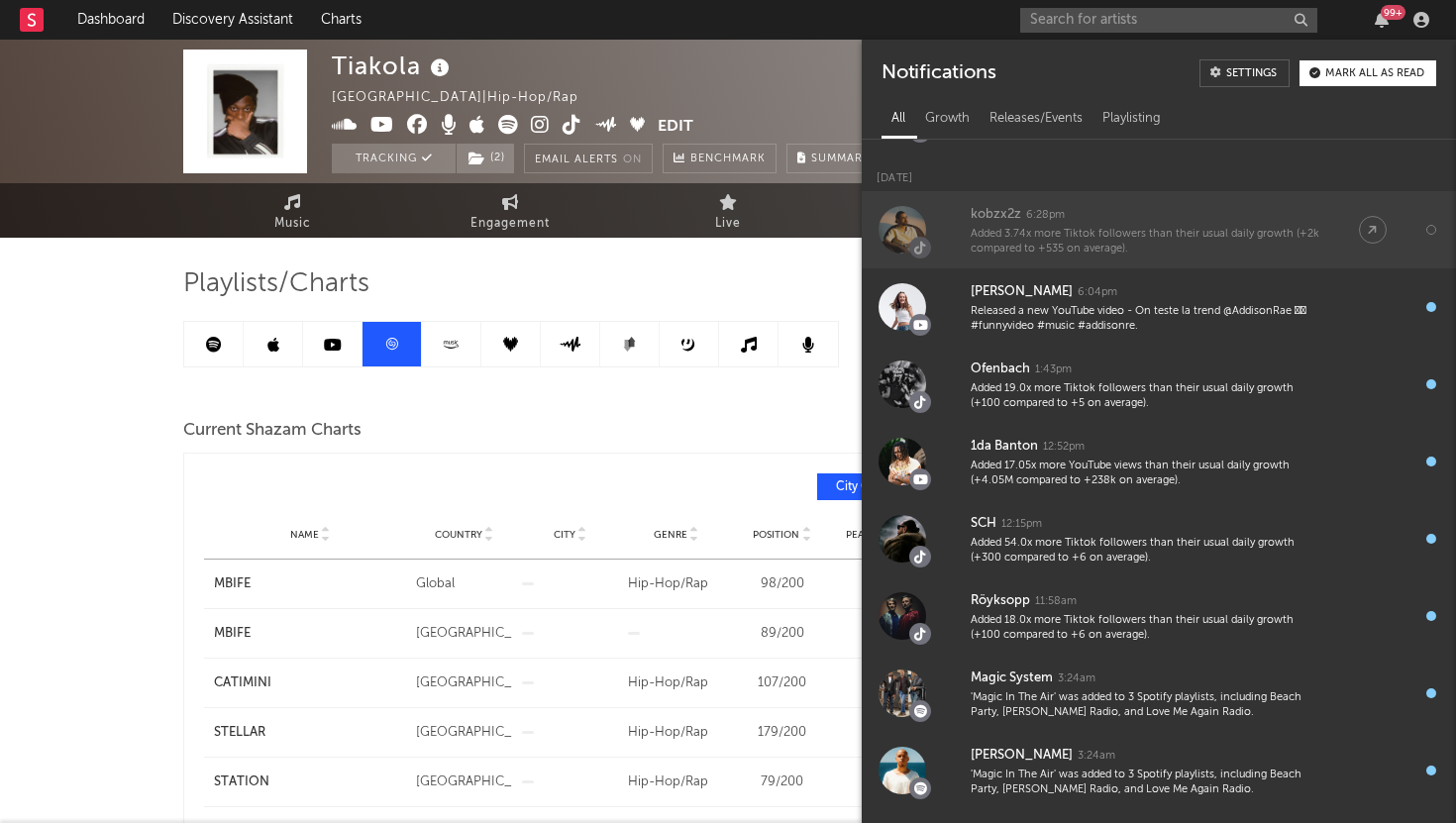 click on "Added 3.74x more Tiktok followers than their usual daily growth (+2k compared to +535 on average)." at bounding box center [1145, 242] 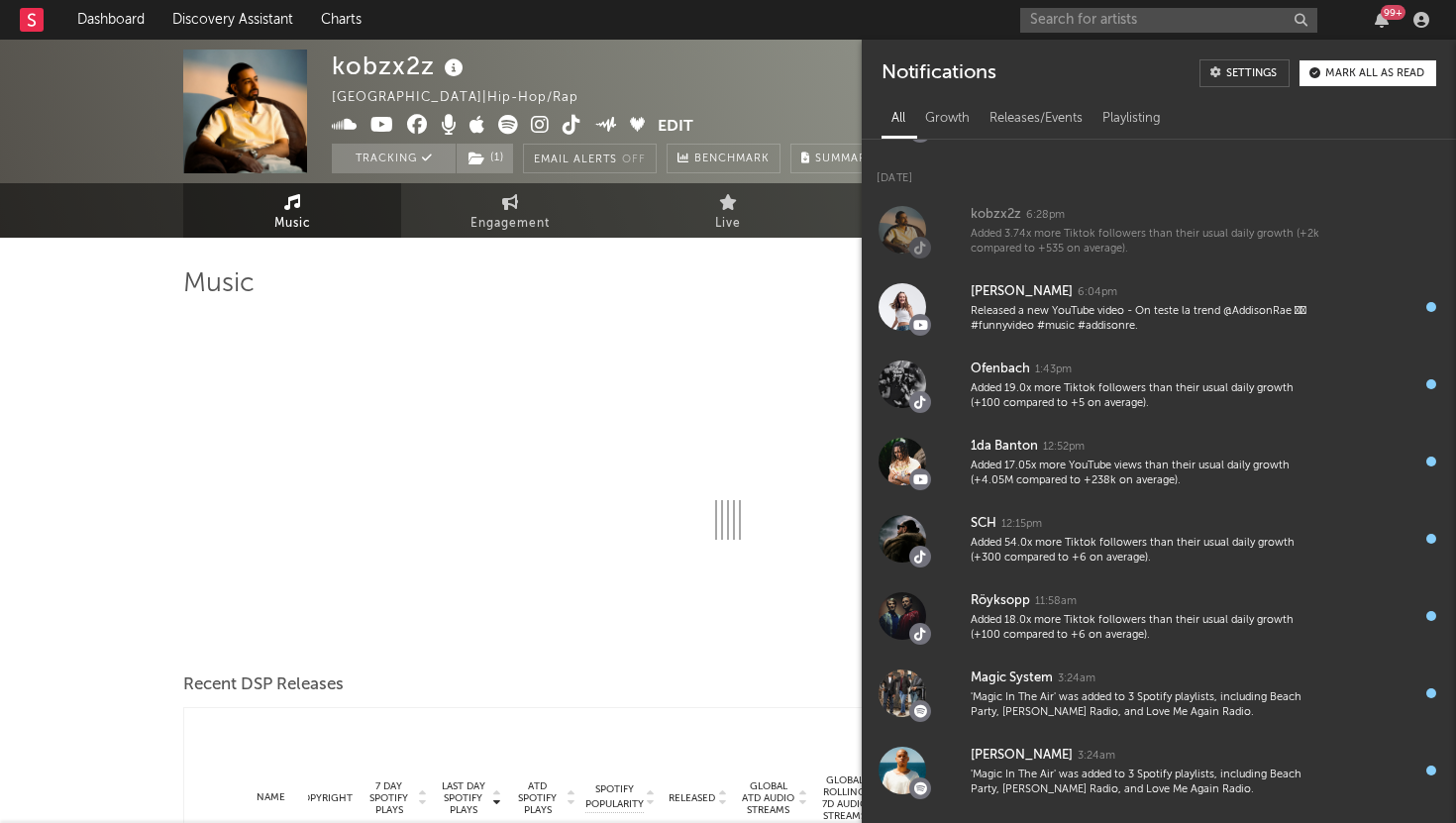 select on "6m" 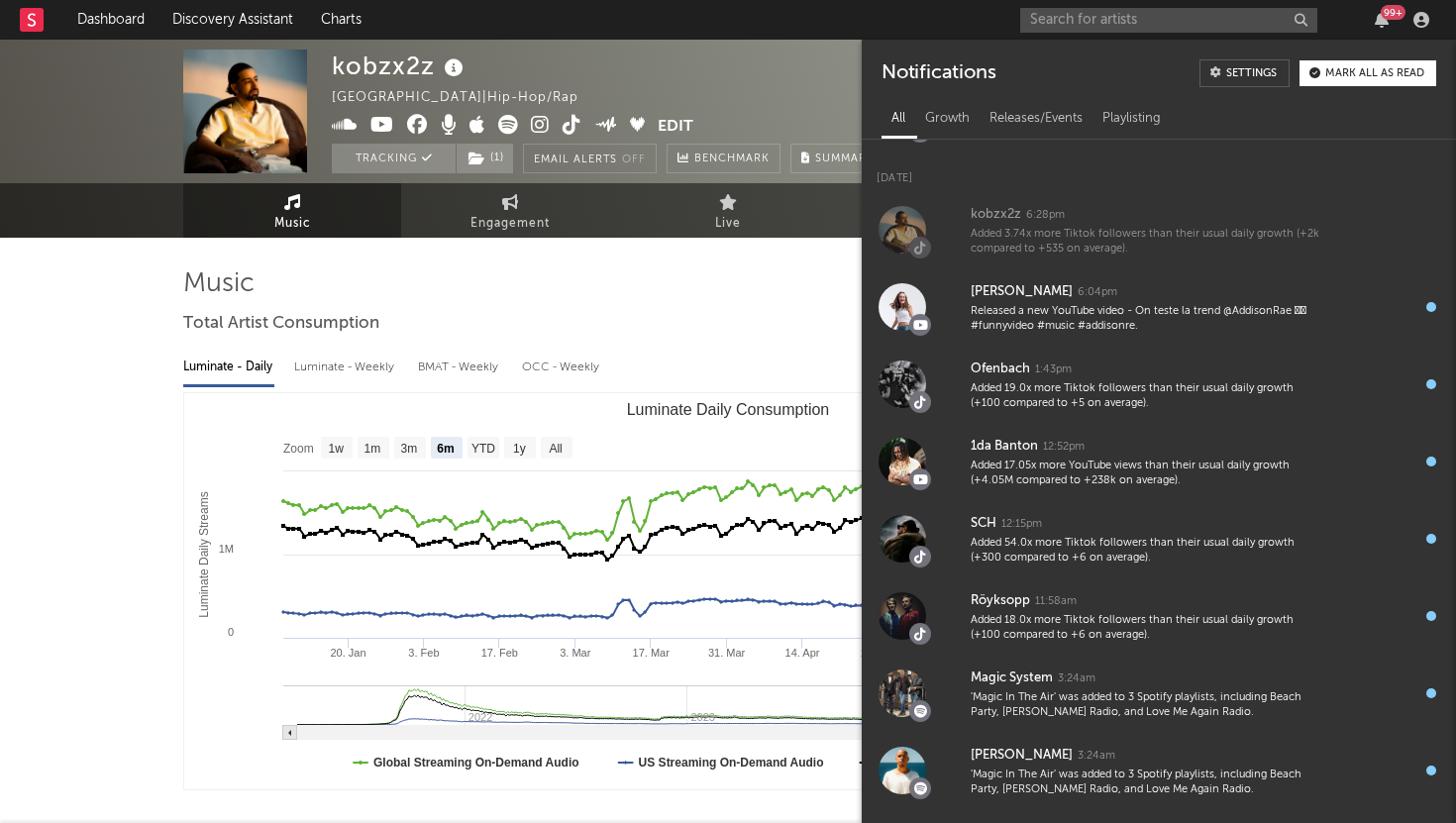 select on "6m" 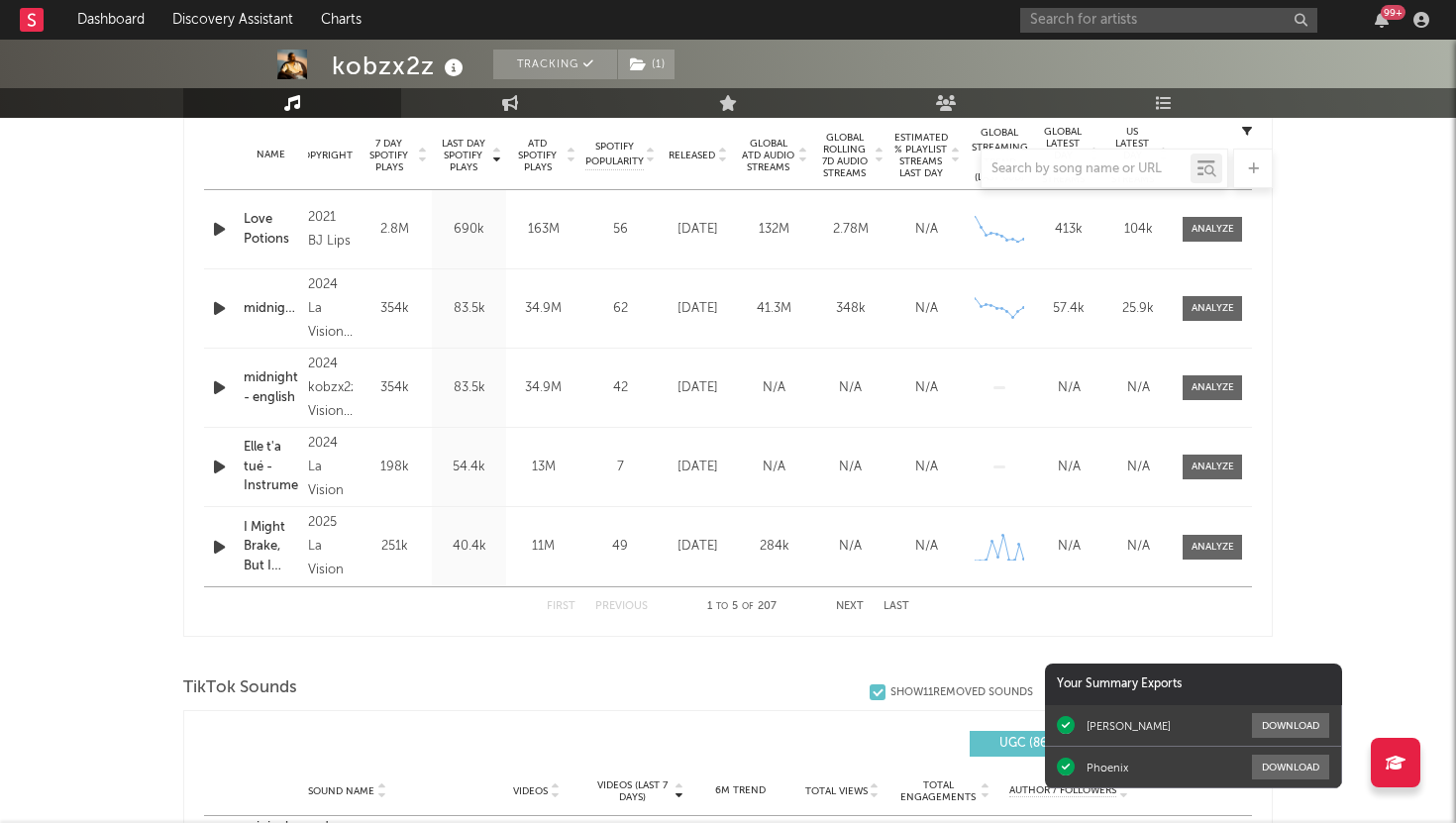 scroll, scrollTop: 803, scrollLeft: 0, axis: vertical 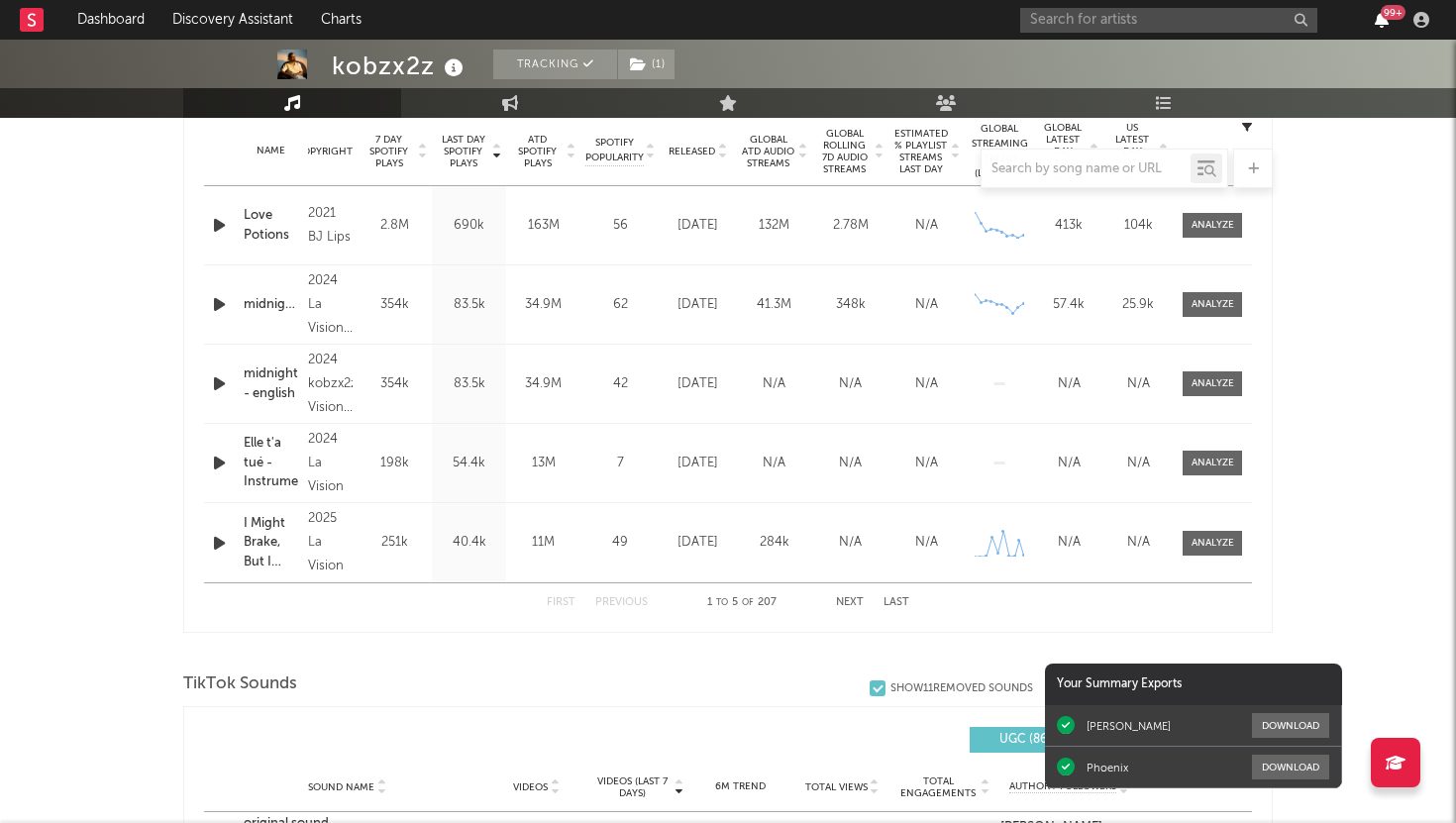 click at bounding box center (1382, 20) 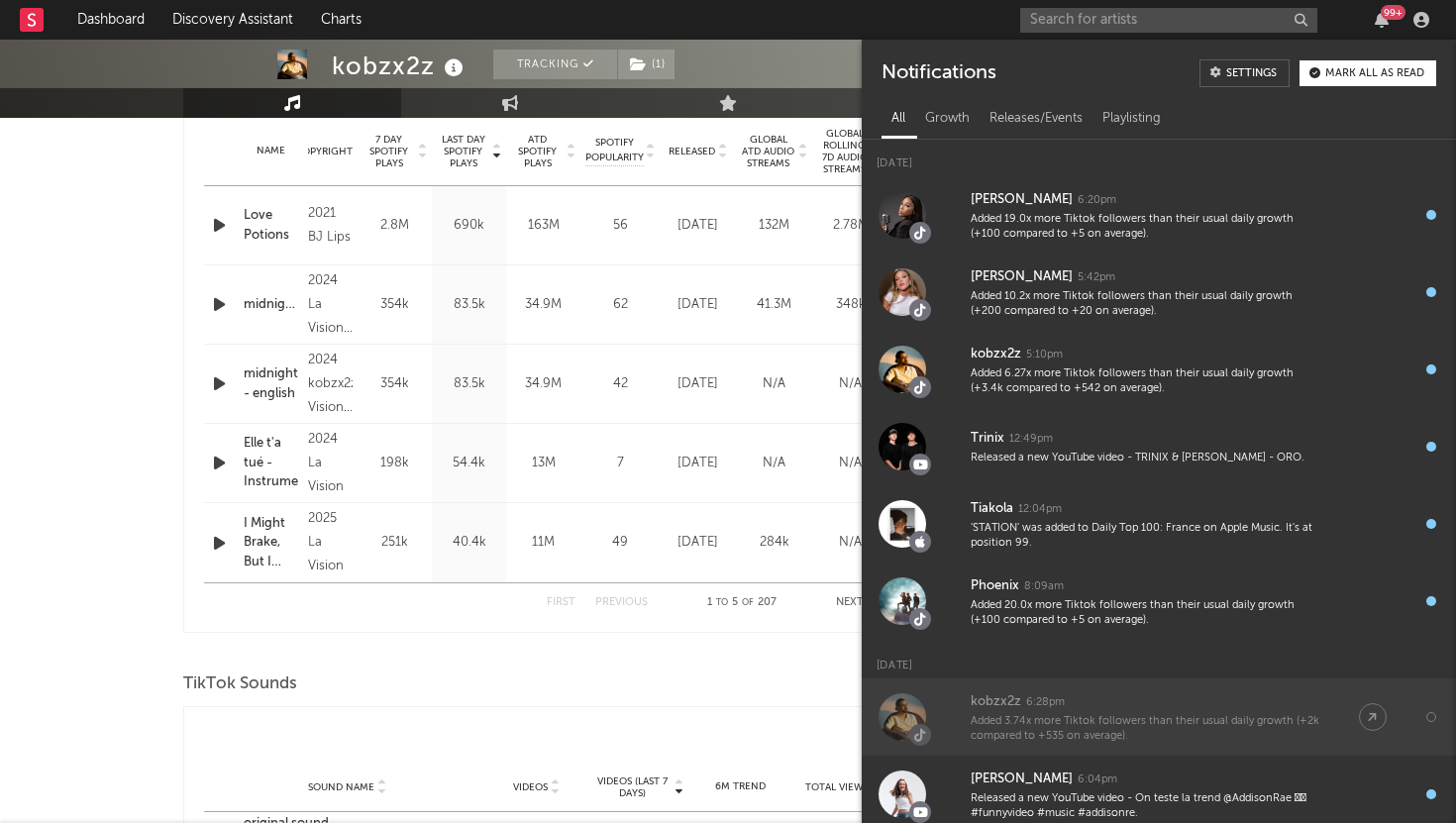 scroll, scrollTop: 0, scrollLeft: 0, axis: both 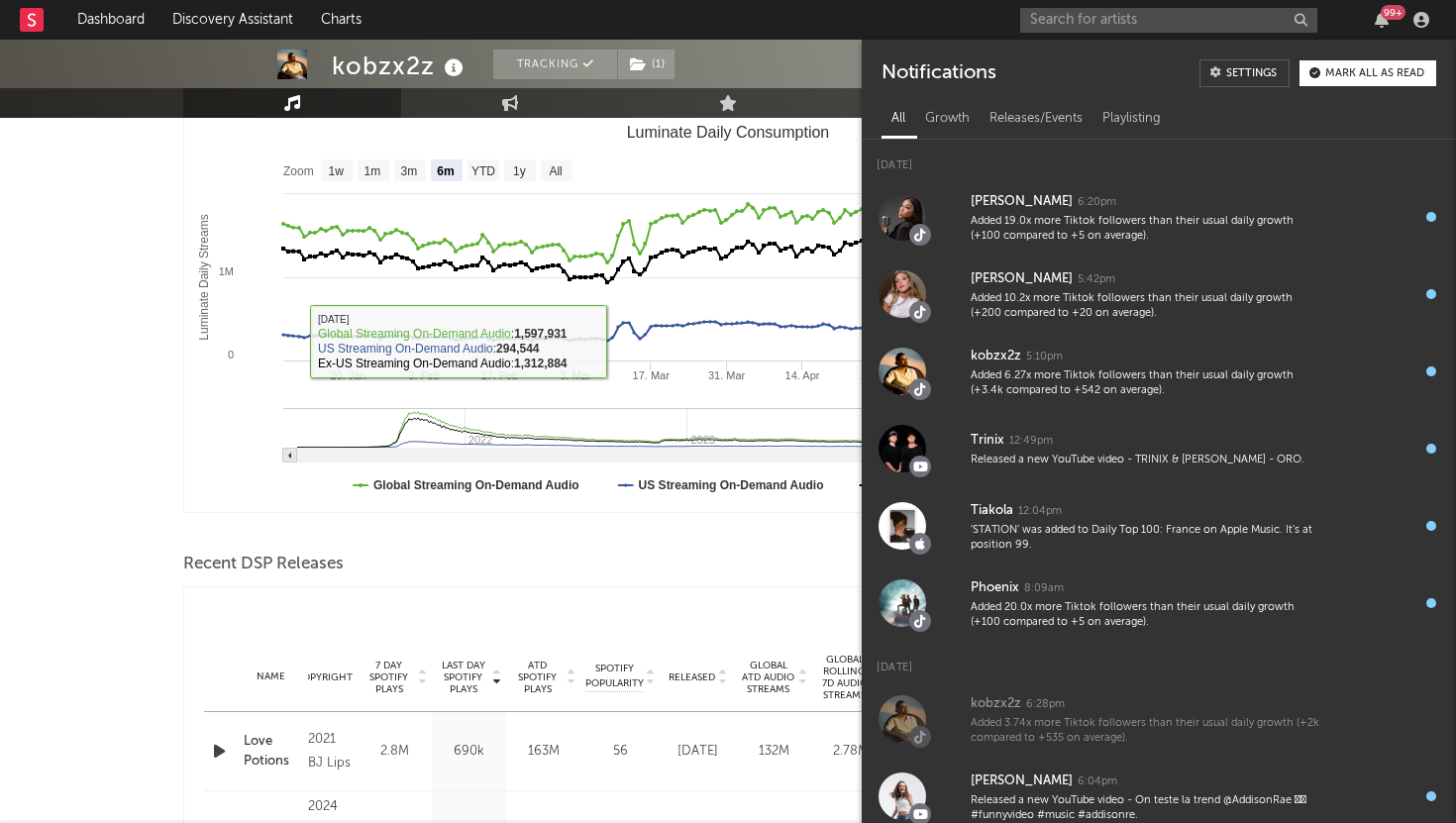 click on "kobzx2z Tracking ( 1 ) France  |  Hip-Hop/Rap Edit Tracking ( 1 ) Email Alerts  Off Benchmark Summary 37,755 180,816 519,300 25,600 1,745 300 2,261,259  Monthly Listeners Jump Score:  83.0 Music Engagement Live Audience Playlists/Charts Music Total Artist Consumption Luminate - Daily Luminate - Weekly BMAT - Weekly OCC - Weekly Zoom 1w 1m 3m 6m YTD 1y All 2025-01-08 2025-07-08 Created with Highcharts 10.3.3 Luminate Daily Streams Luminate Daily Consumption 20. Jan 3. Feb 17. Feb 3. Mar 17. Mar 31. Mar 14. Apr 28. Apr 12. May 26. May 9. Jun 23. Jun 7. Jul 2022 2023 2024 2025 0 1M 2M Zoom 1w 1m 3m 6m YTD 1y All Jan  8, 2025 → Jul  8, 2025 Global Streaming On-Demand Audio US Streaming On-Demand Audio Ex-US Streaming On-Demand Audio Friday, Jan 10, 2025 ​ Global Streaming On-Demand Audio :  1,597,931 ​ US Streaming On-Demand Audio :  294,544 ​ Ex-US Streaming On-Demand Audio :  1,312,884 ​ Recent DSP Releases Export CSV  Last Day Spotify Plays Copyright 7 Day Spotify Plays Last Day Spotify Plays   ( )" at bounding box center [728, 1258] 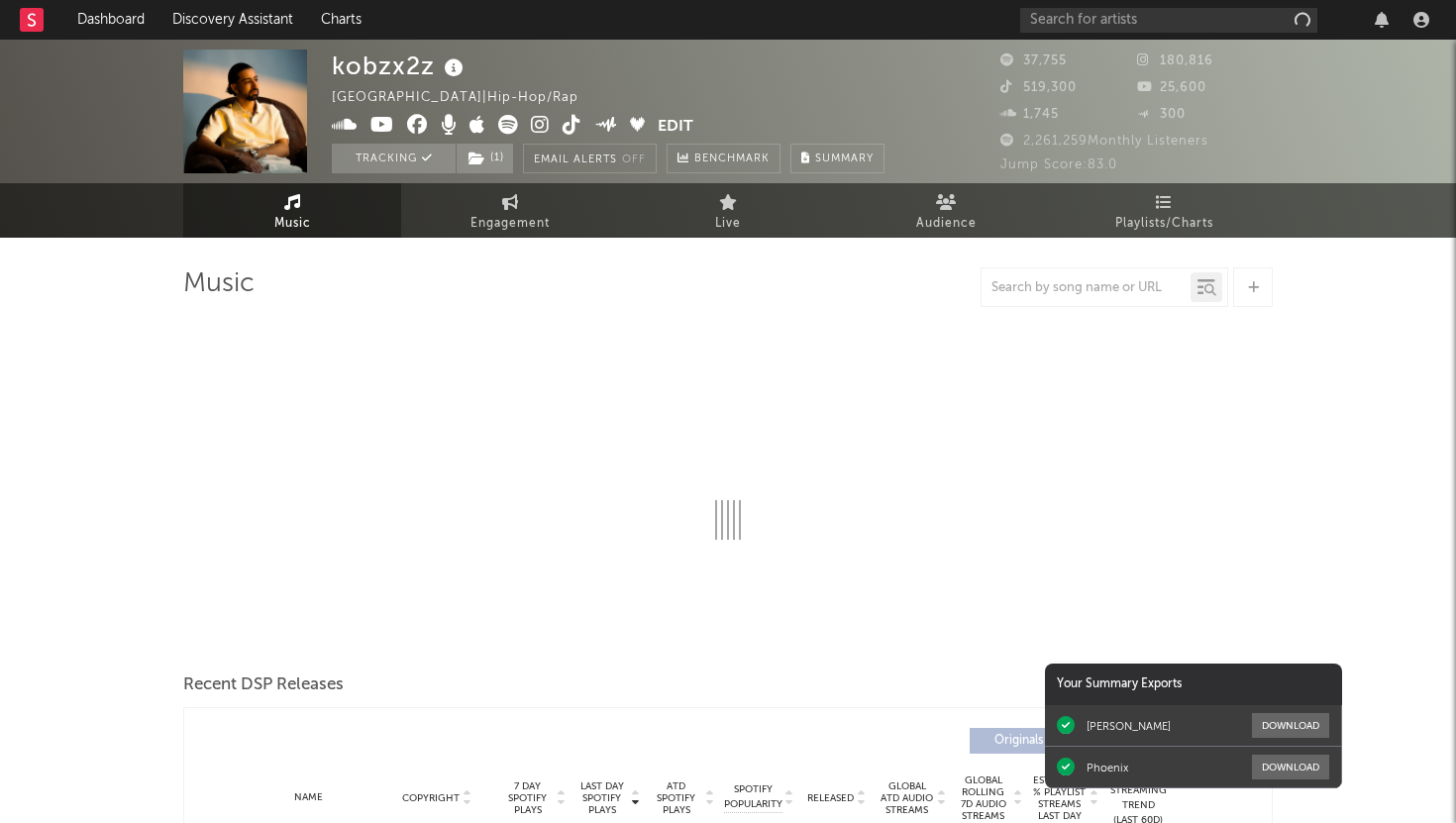scroll, scrollTop: 0, scrollLeft: 0, axis: both 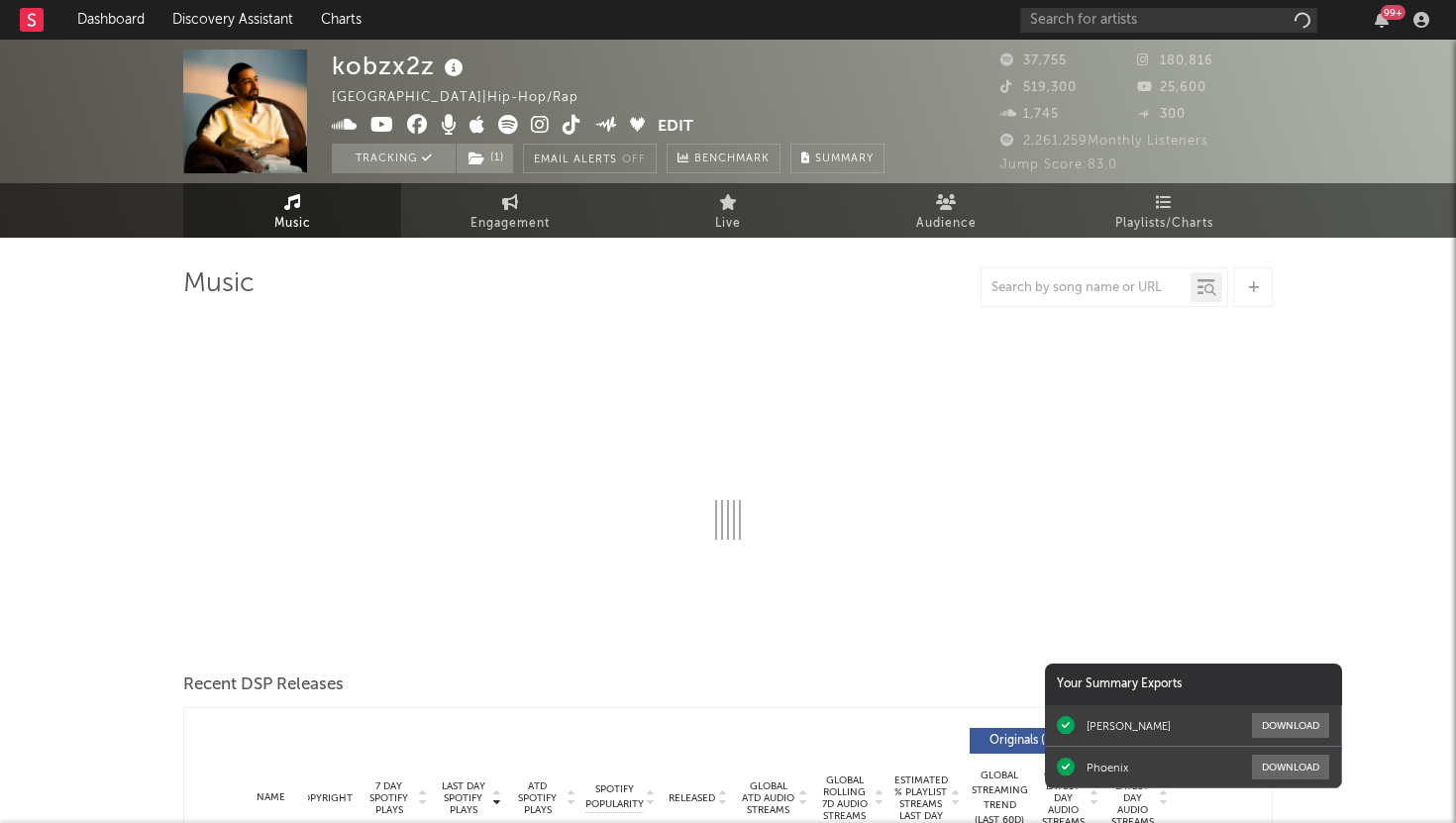 select on "6m" 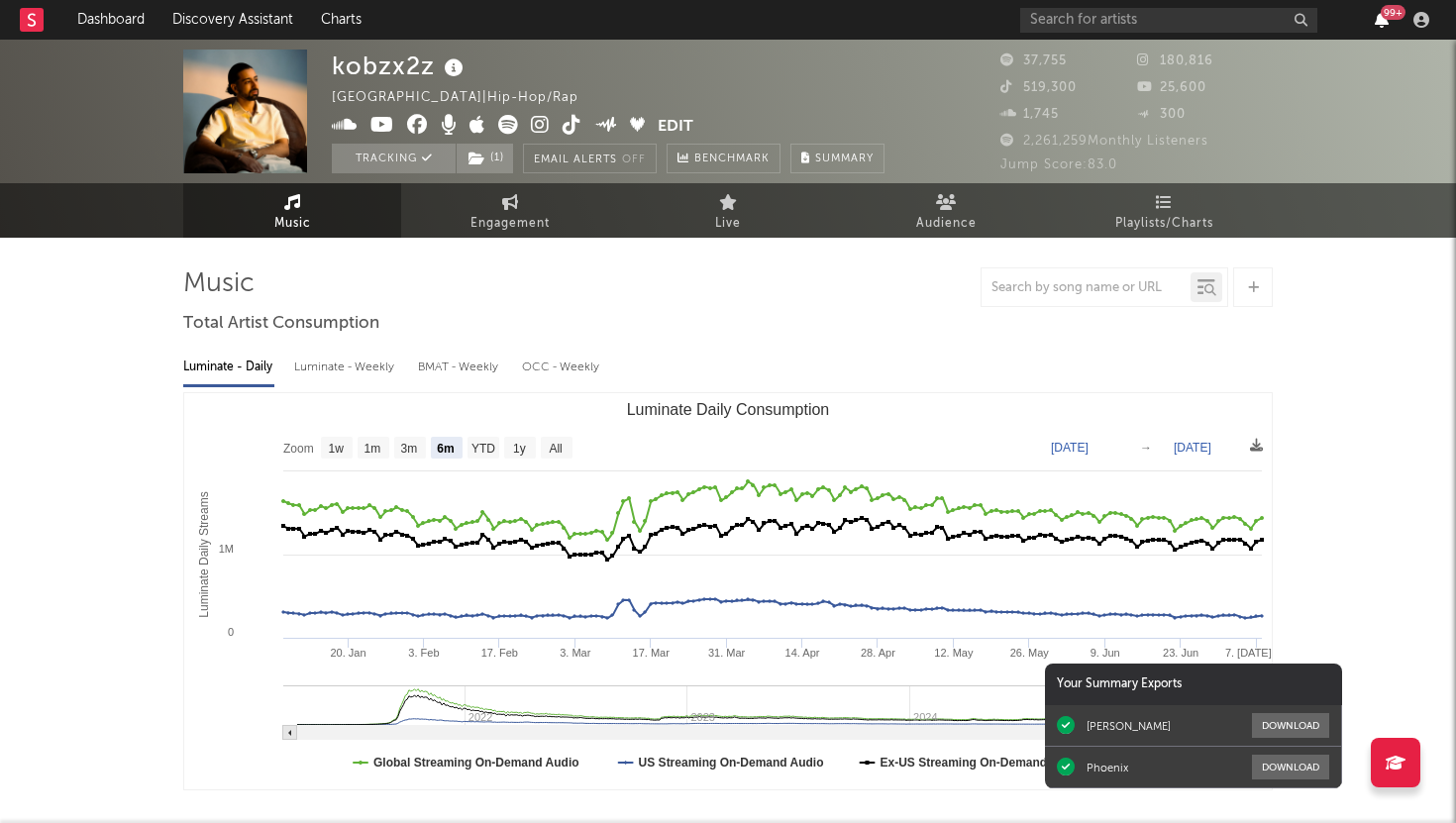 click at bounding box center (1382, 20) 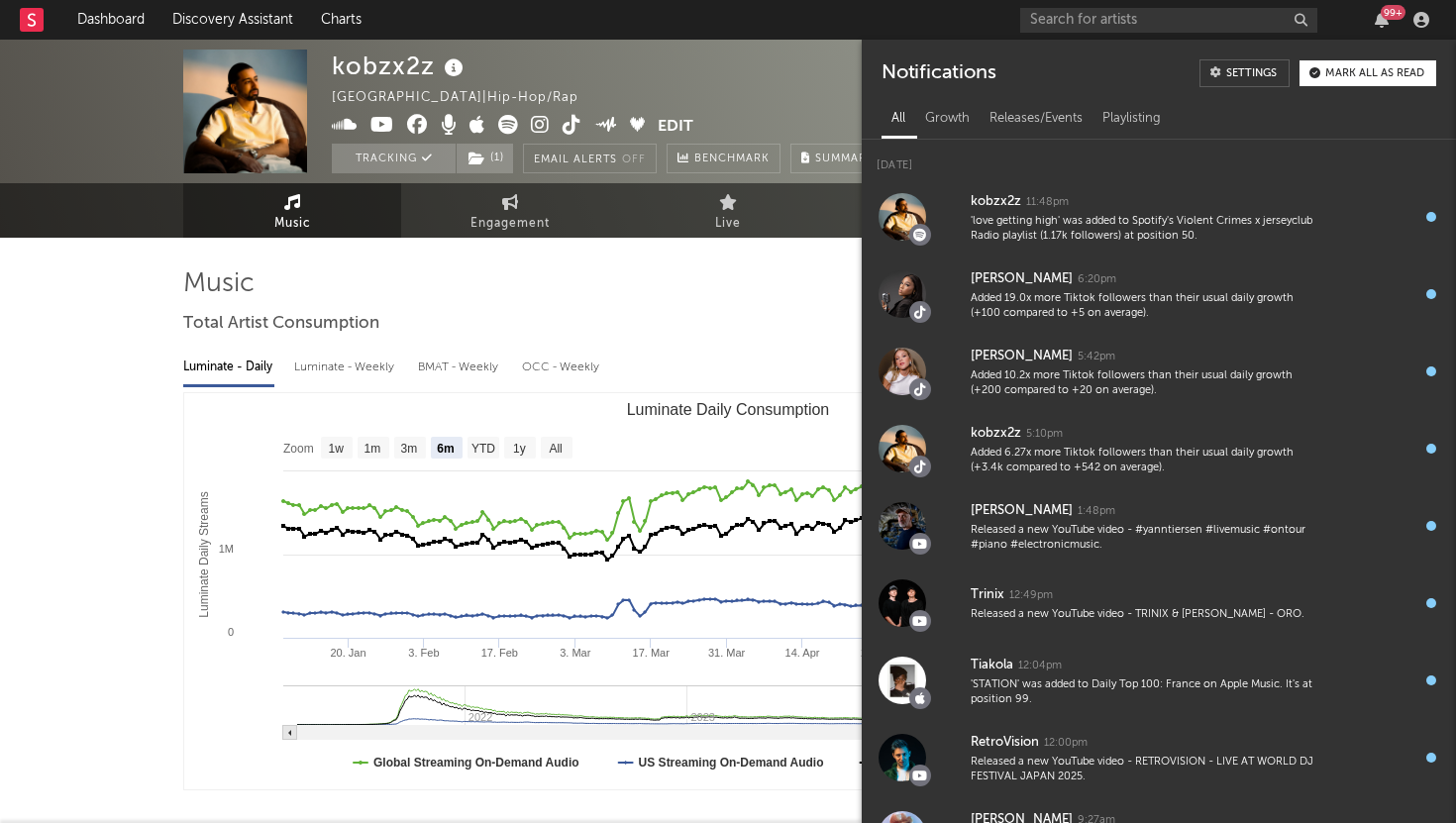 click on "kobzx2z [GEOGRAPHIC_DATA]  |  Hip-Hop/Rap Edit Tracking ( 1 ) Email Alerts  Off Benchmark Summary 37,755 180,816 519,300 25,600 1,745 300 2,261,259  Monthly Listeners Jump Score:  83.0 Music Engagement Live Audience Playlists/Charts Music Total Artist Consumption Luminate - Daily Luminate - Weekly BMAT - Weekly OCC - Weekly Zoom 1w 1m 3m 6m YTD 1y All [DATE] [DATE] Created with Highcharts 10.3.3 Luminate Daily Streams Luminate Daily Consumption 20. Jan [DATE]. [DATE]. Mar [DATE]. Mar [DATE]. Apr [DATE]. May [DATE]. Jun [DATE] 2023 2024 2025 0 1M 2M Zoom 1w 1m 3m 6m YTD 1y All [DATE] → [DATE] Global Streaming On-Demand Audio US Streaming On-Demand Audio Ex-US Streaming On-Demand Audio Recent DSP Releases Export CSV  Last Day Spotify Plays Copyright 7 Day Spotify Plays Last Day Spotify Plays ATD Spotify Plays Spotify Popularity Released Global ATD Audio Streams Global Rolling 7D Audio Streams Estimated % Playlist Streams Last Day Global Latest Day Audio Streams Originals   ( )" at bounding box center [728, 1535] 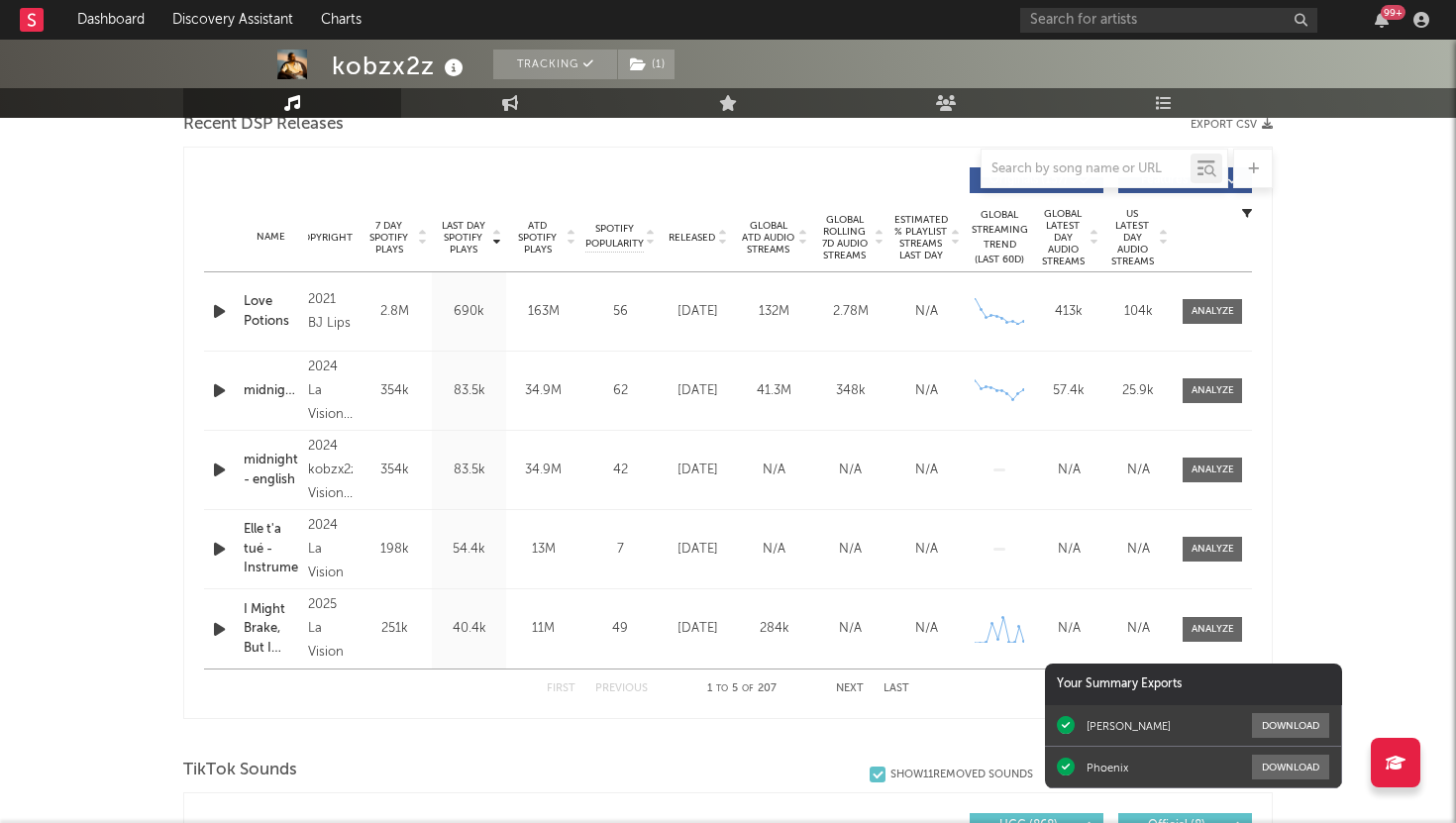 scroll, scrollTop: 0, scrollLeft: 0, axis: both 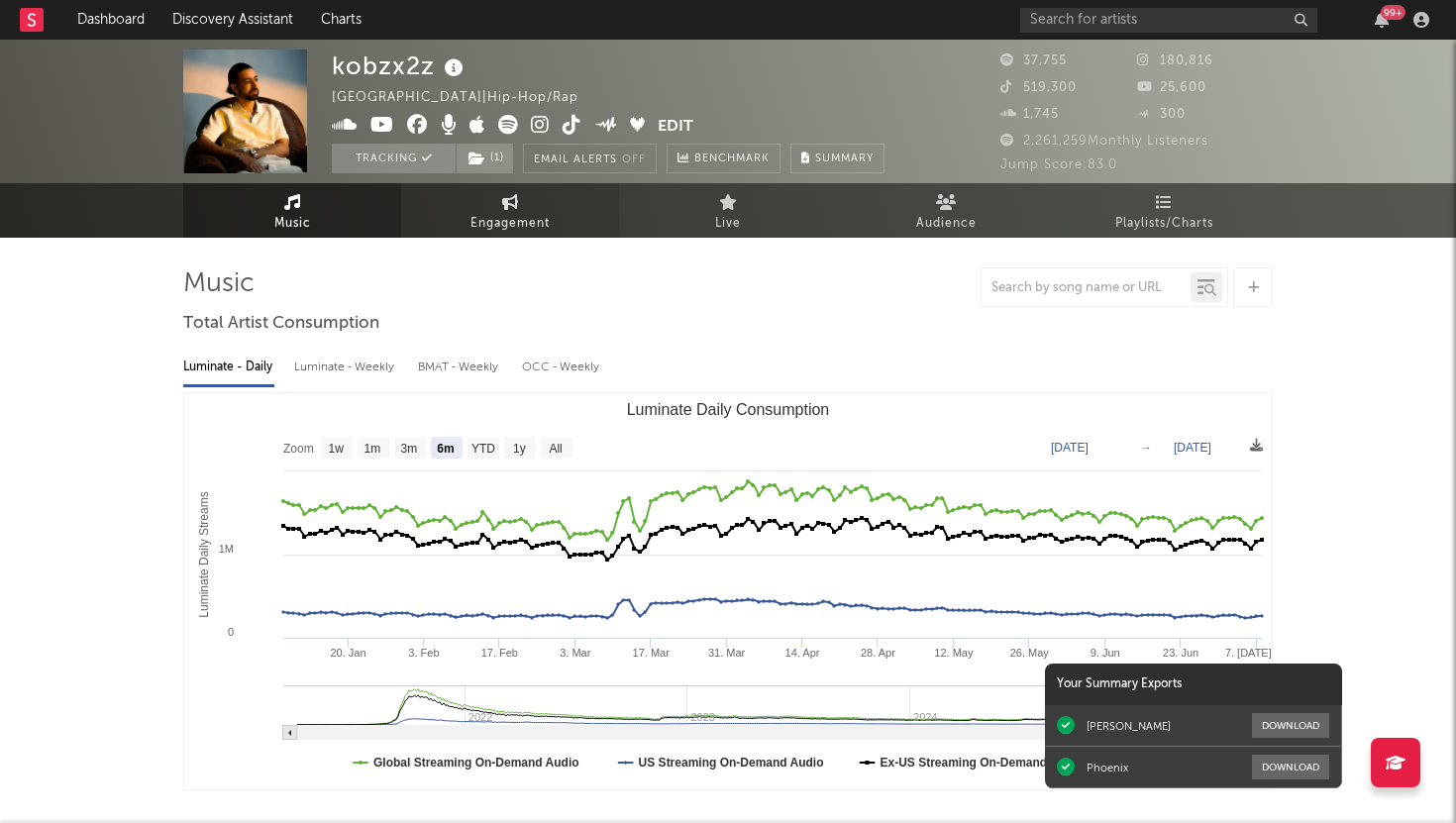 click at bounding box center (510, 202) 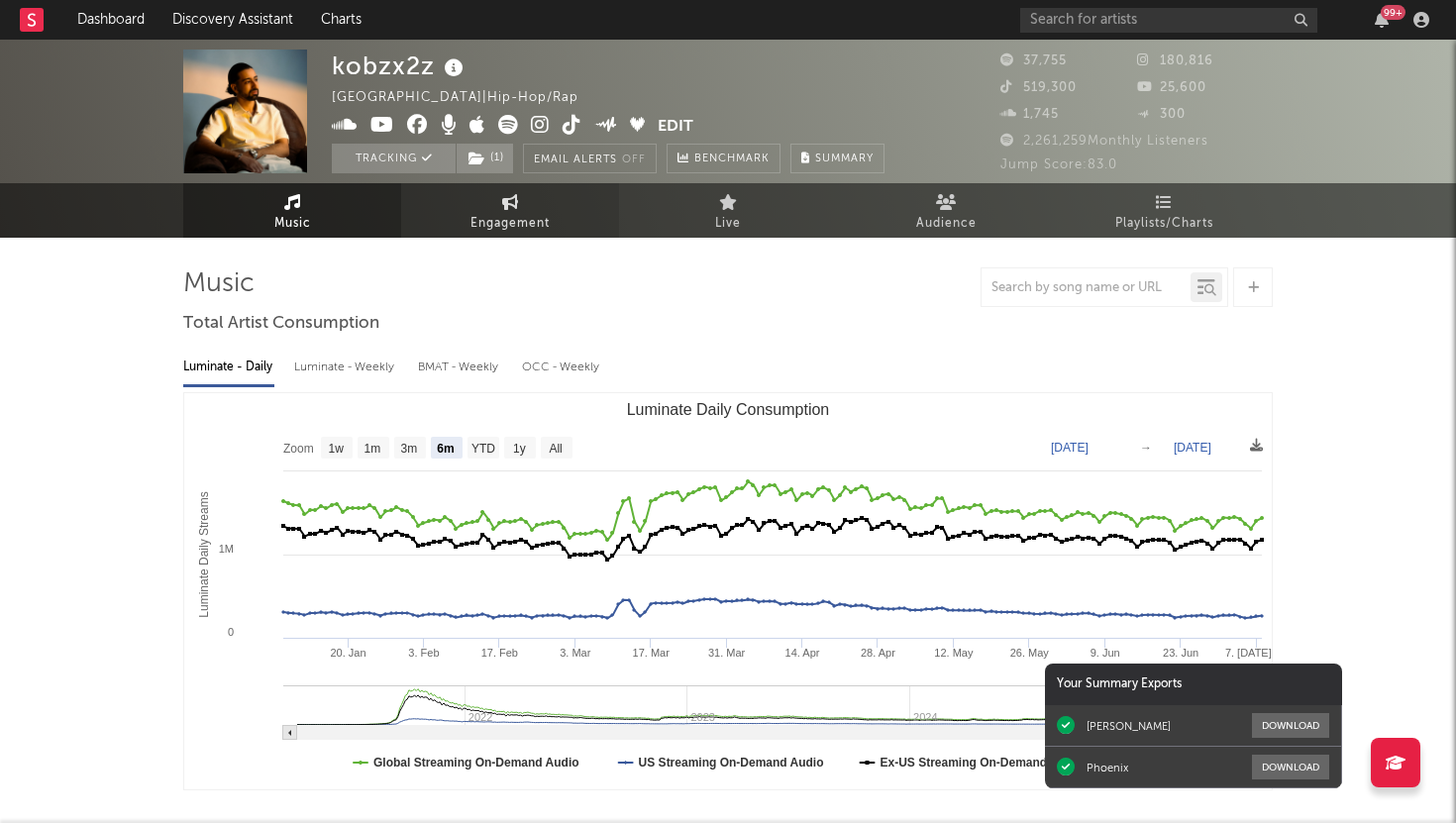 select on "1w" 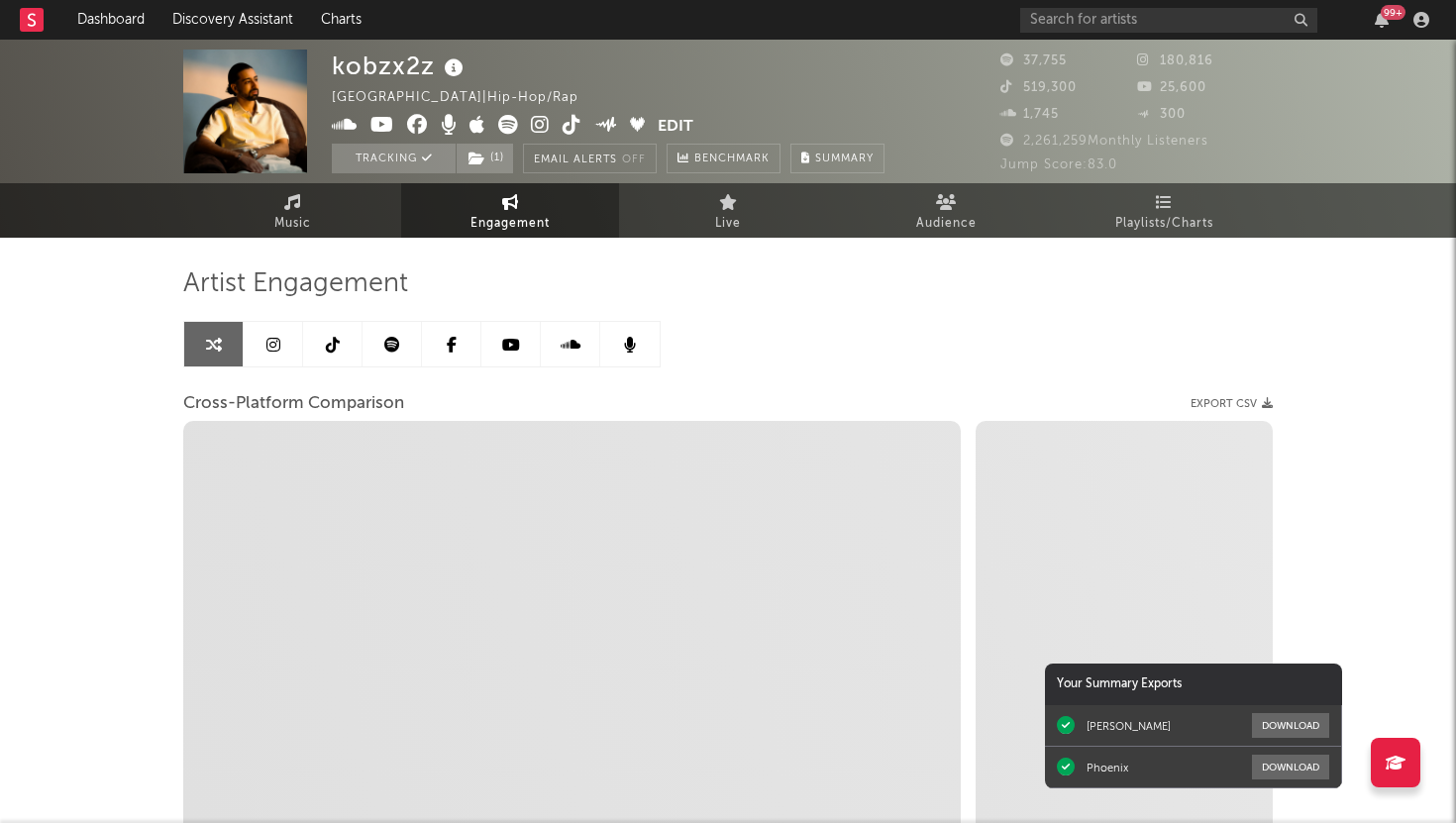 click at bounding box center [333, 345] 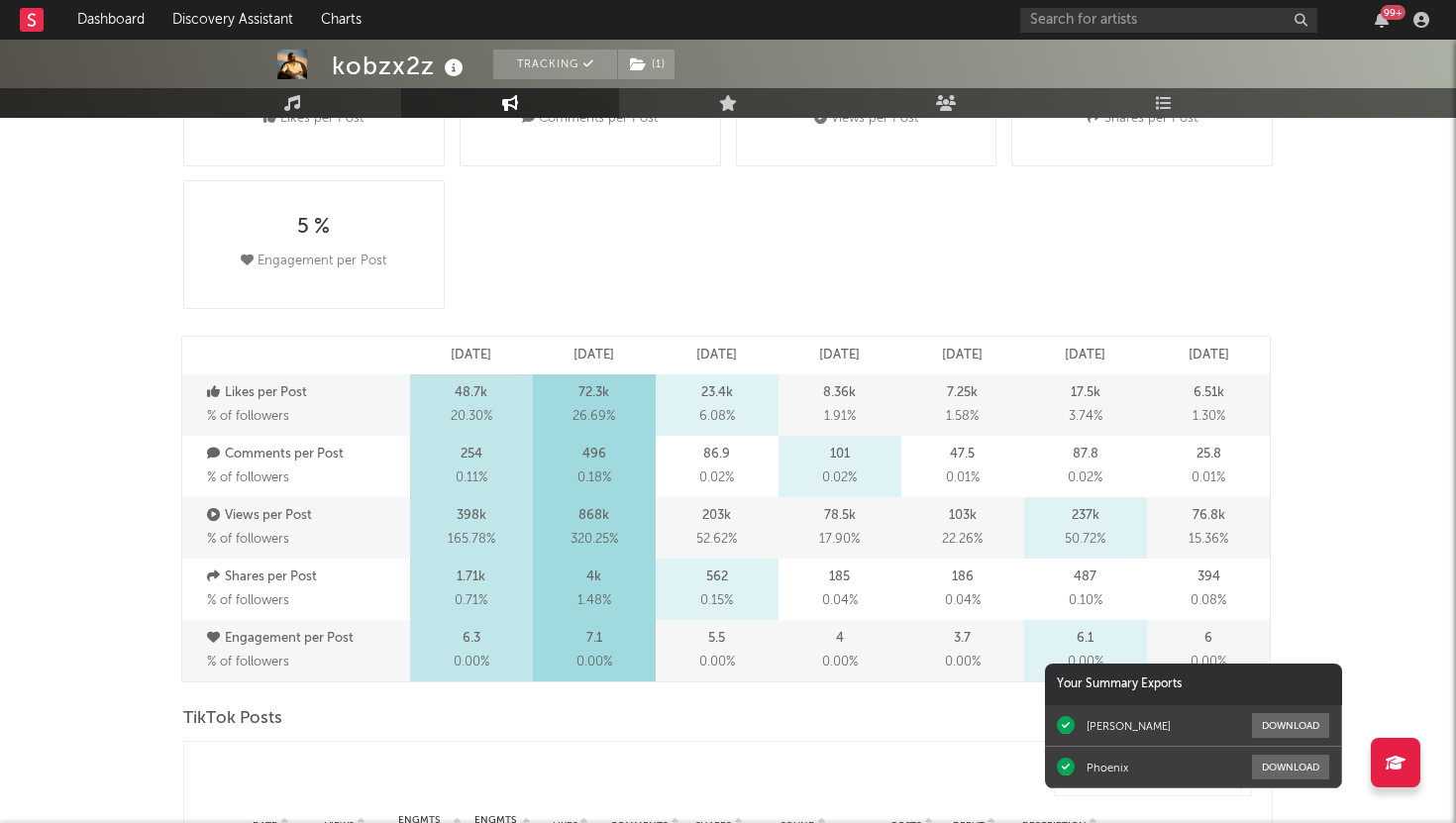 select on "6m" 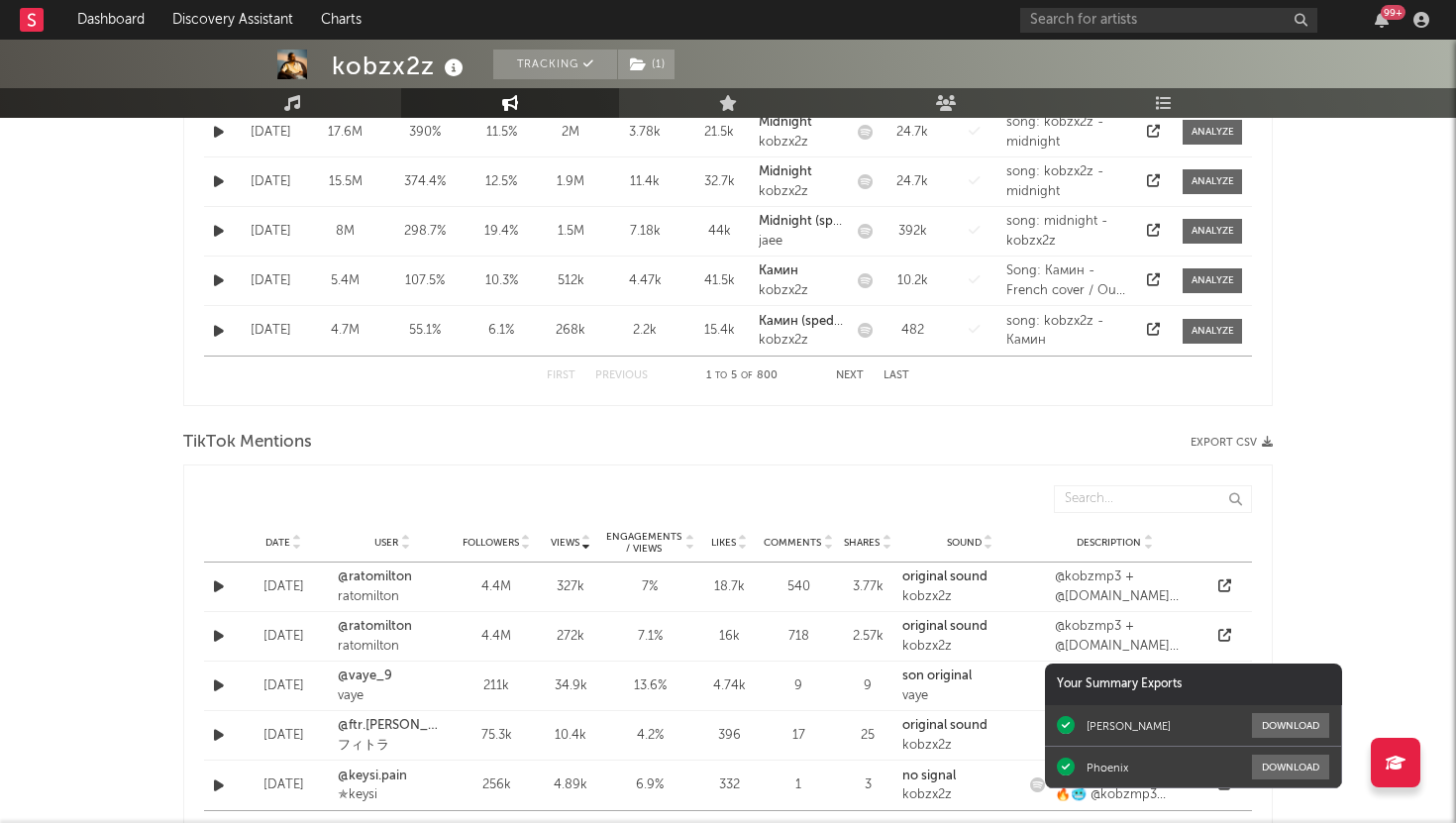 scroll, scrollTop: 1347, scrollLeft: 0, axis: vertical 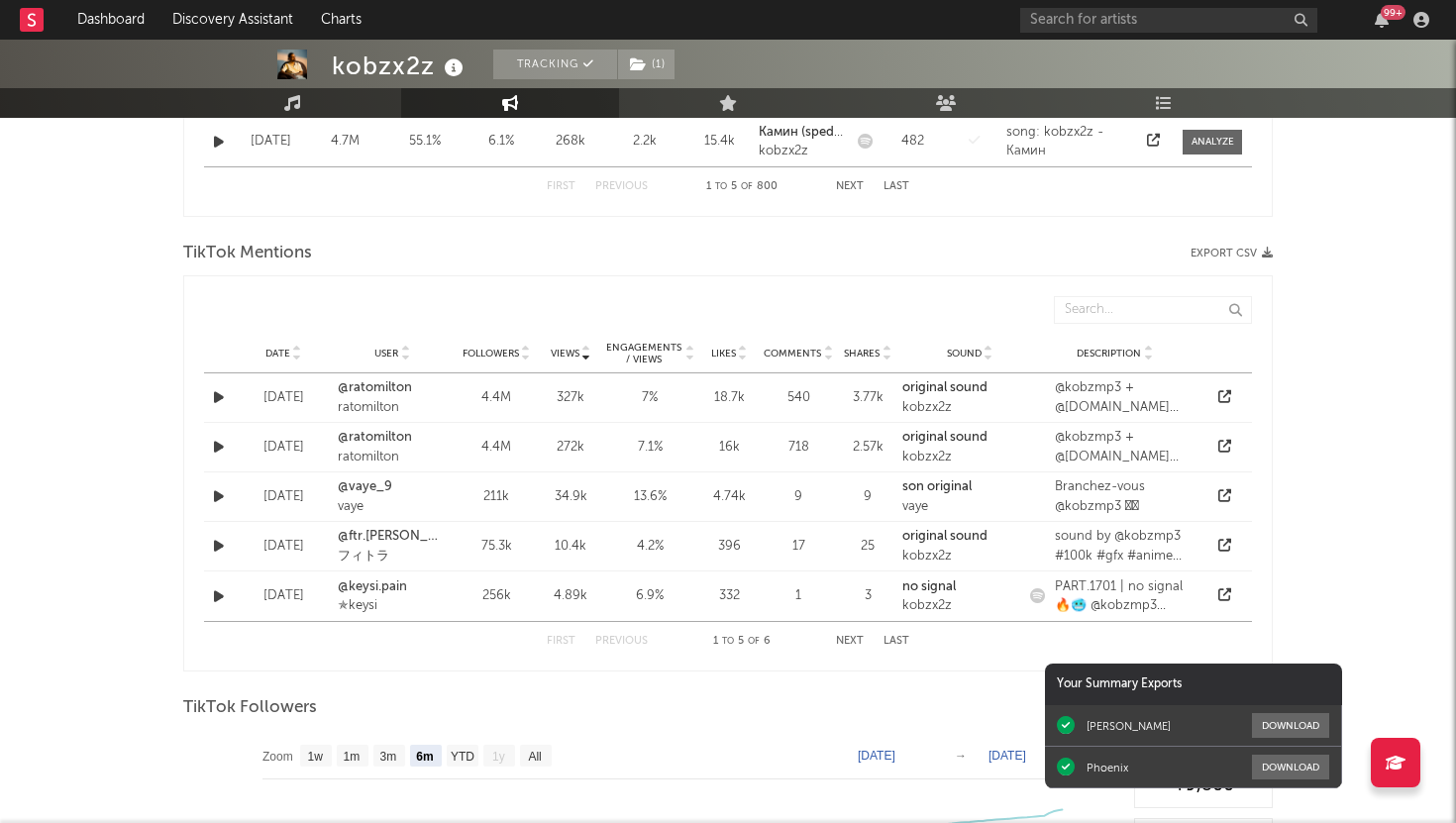 click on "Description" at bounding box center [1108, 354] 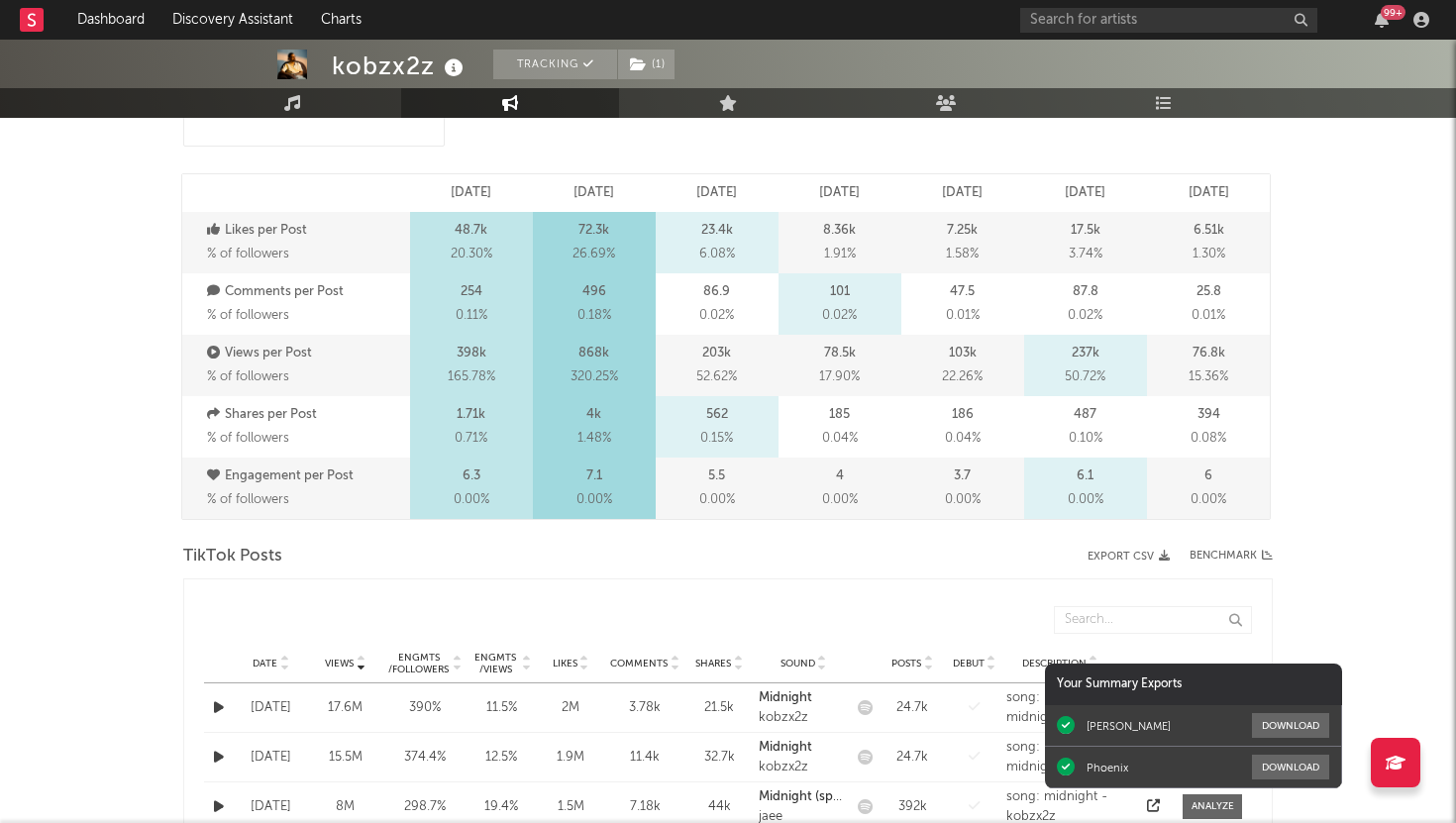scroll, scrollTop: 0, scrollLeft: 0, axis: both 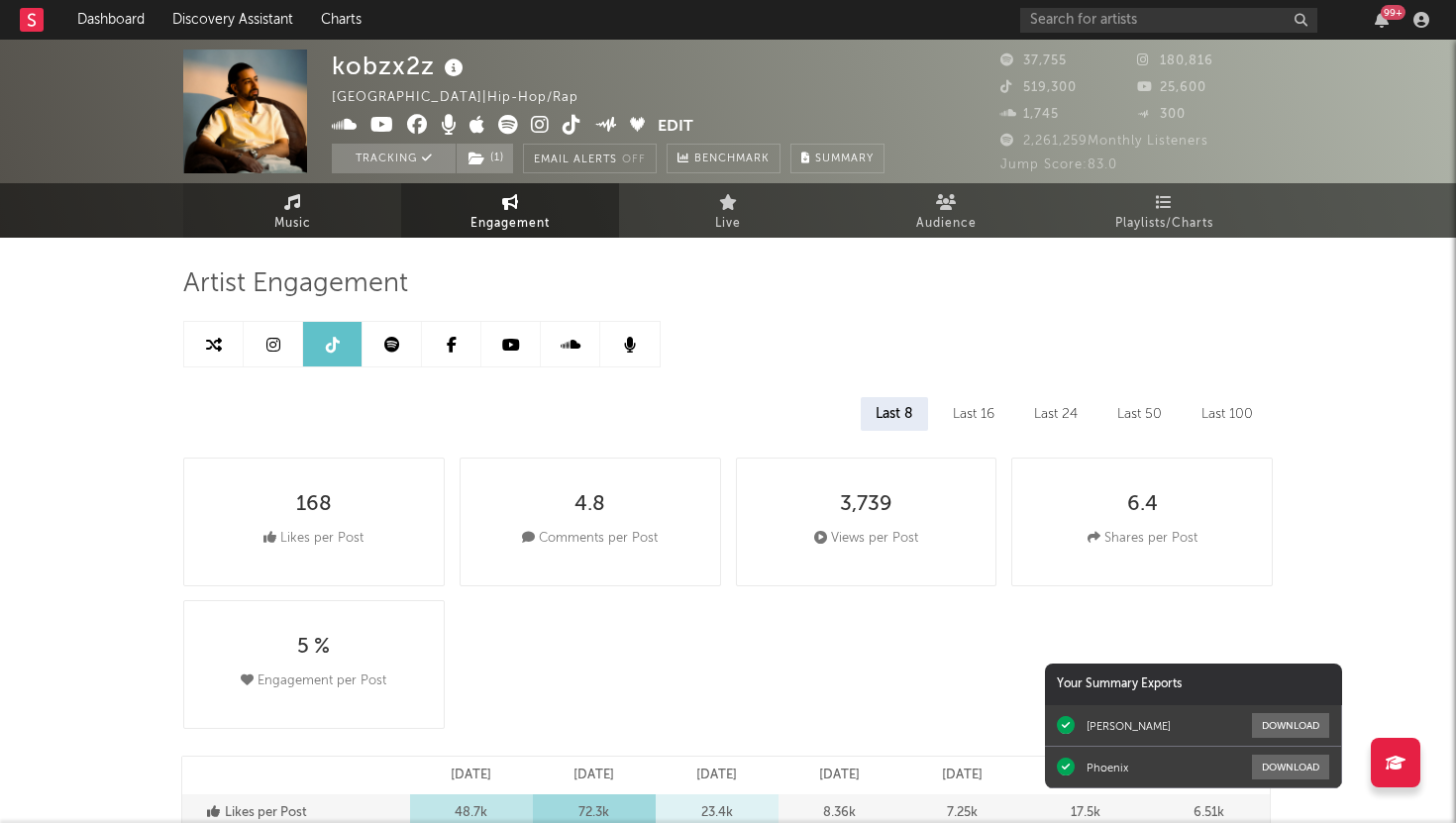 click on "Music" at bounding box center [292, 210] 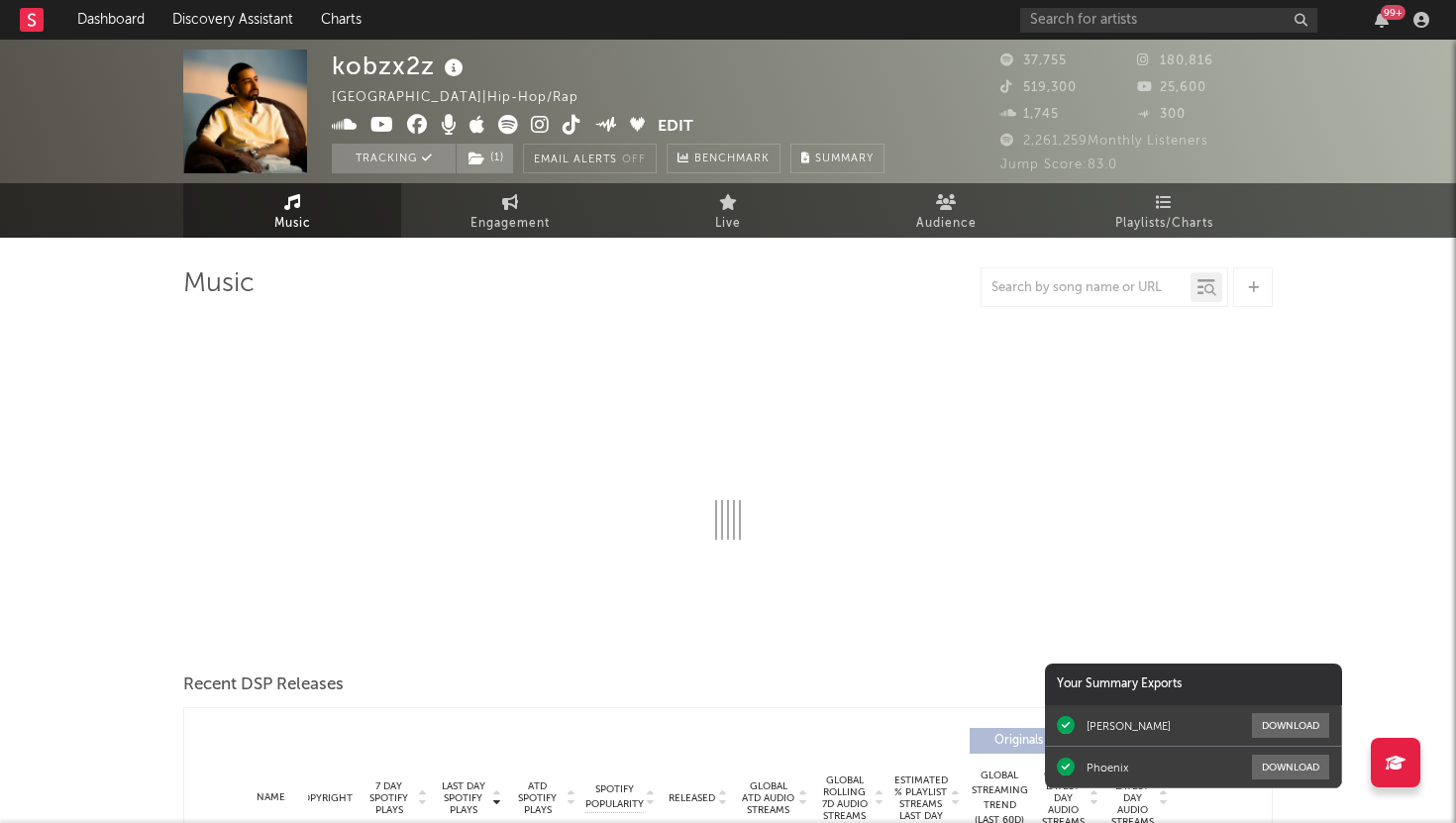 select on "6m" 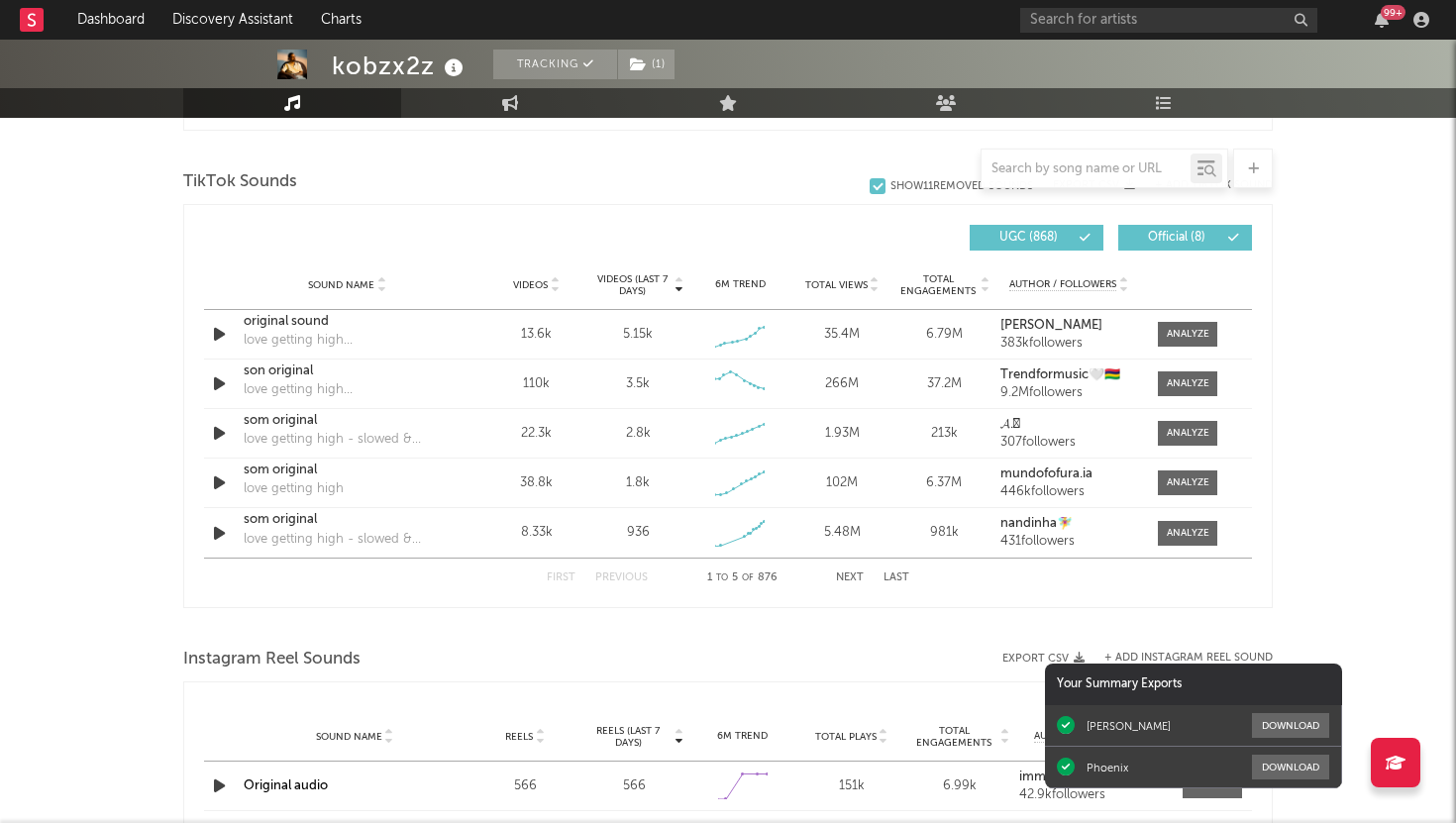 scroll, scrollTop: 1388, scrollLeft: 0, axis: vertical 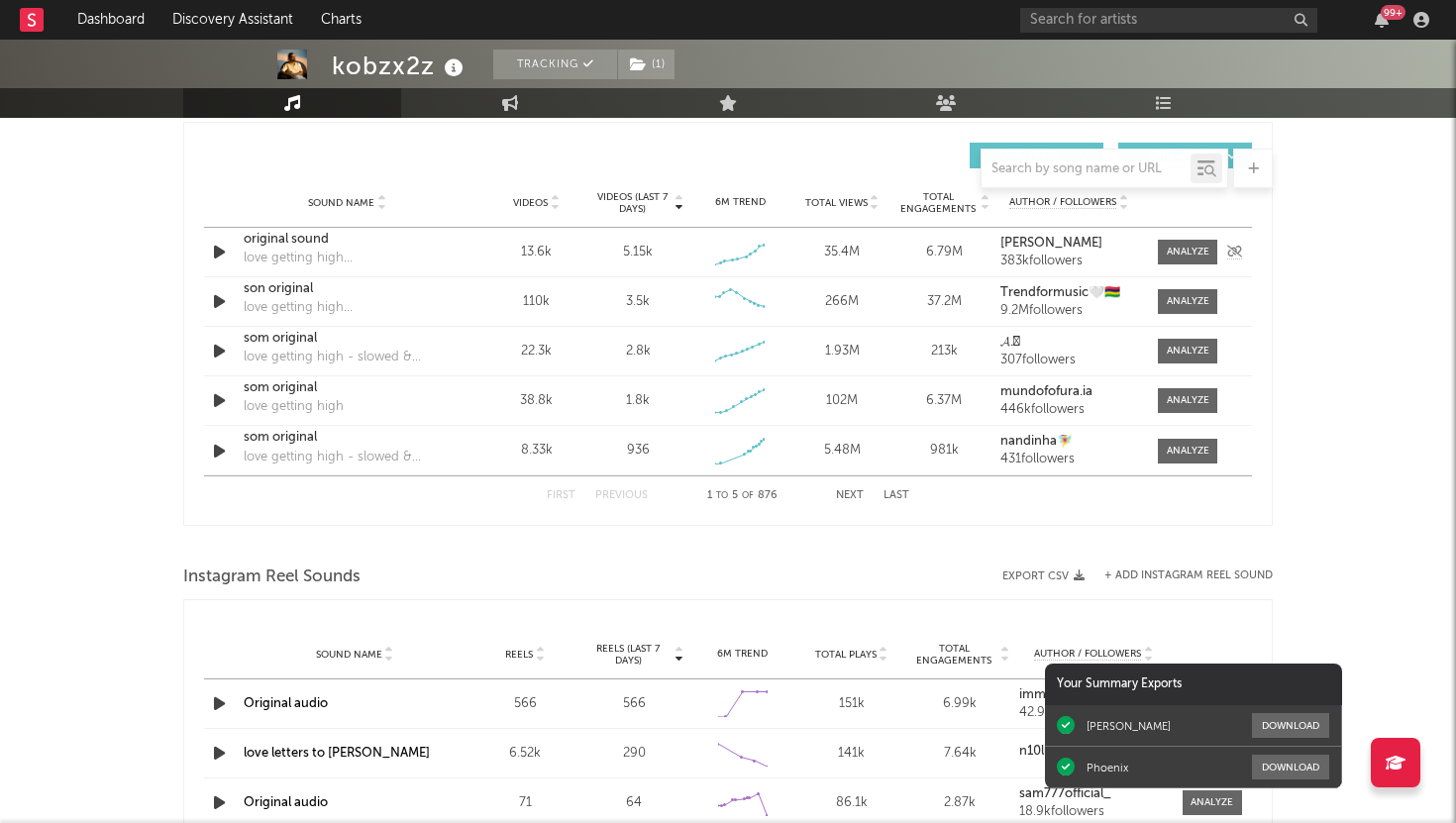 click at bounding box center (219, 252) 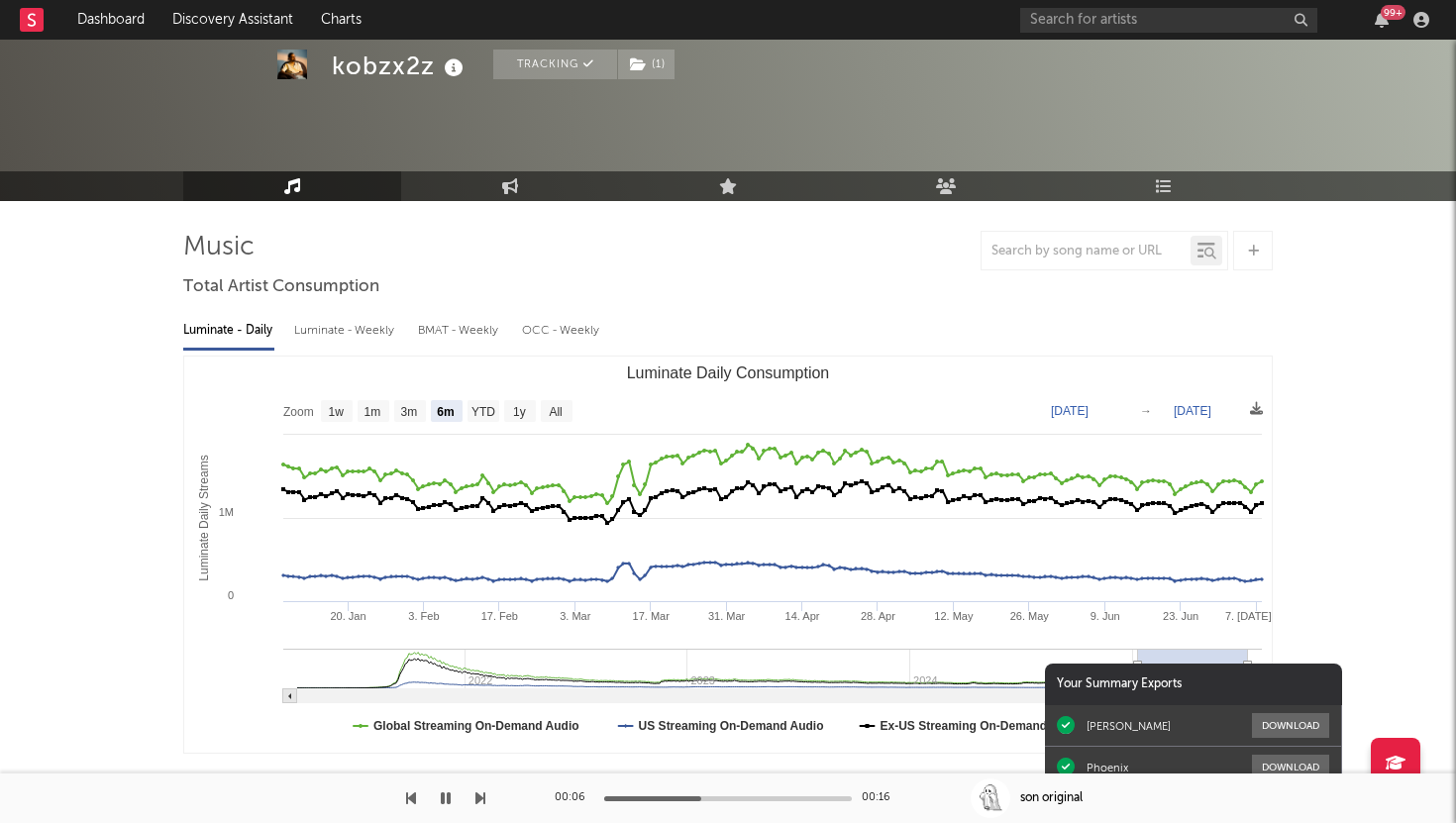 scroll, scrollTop: 0, scrollLeft: 0, axis: both 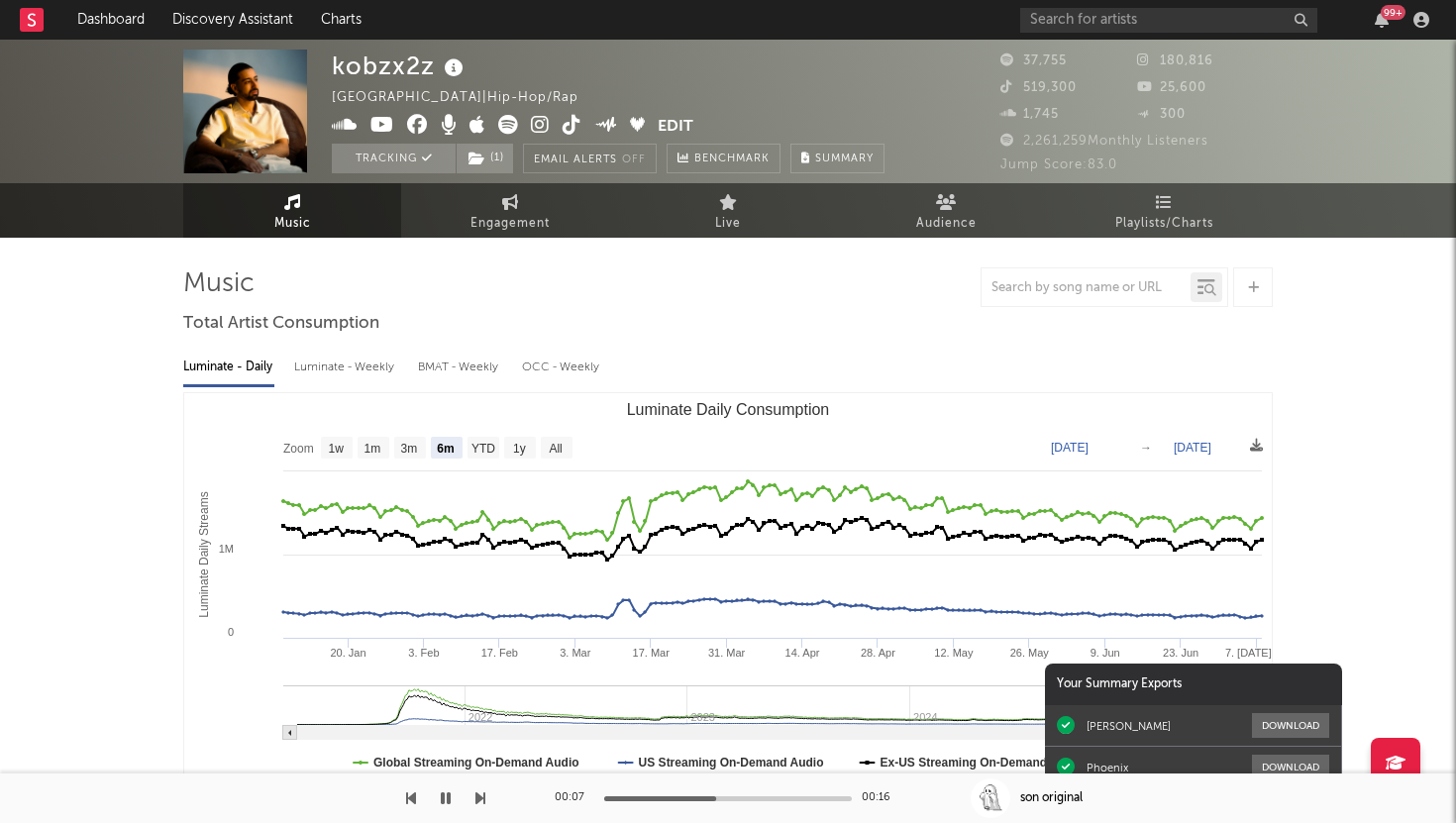 click on "Music" at bounding box center (292, 210) 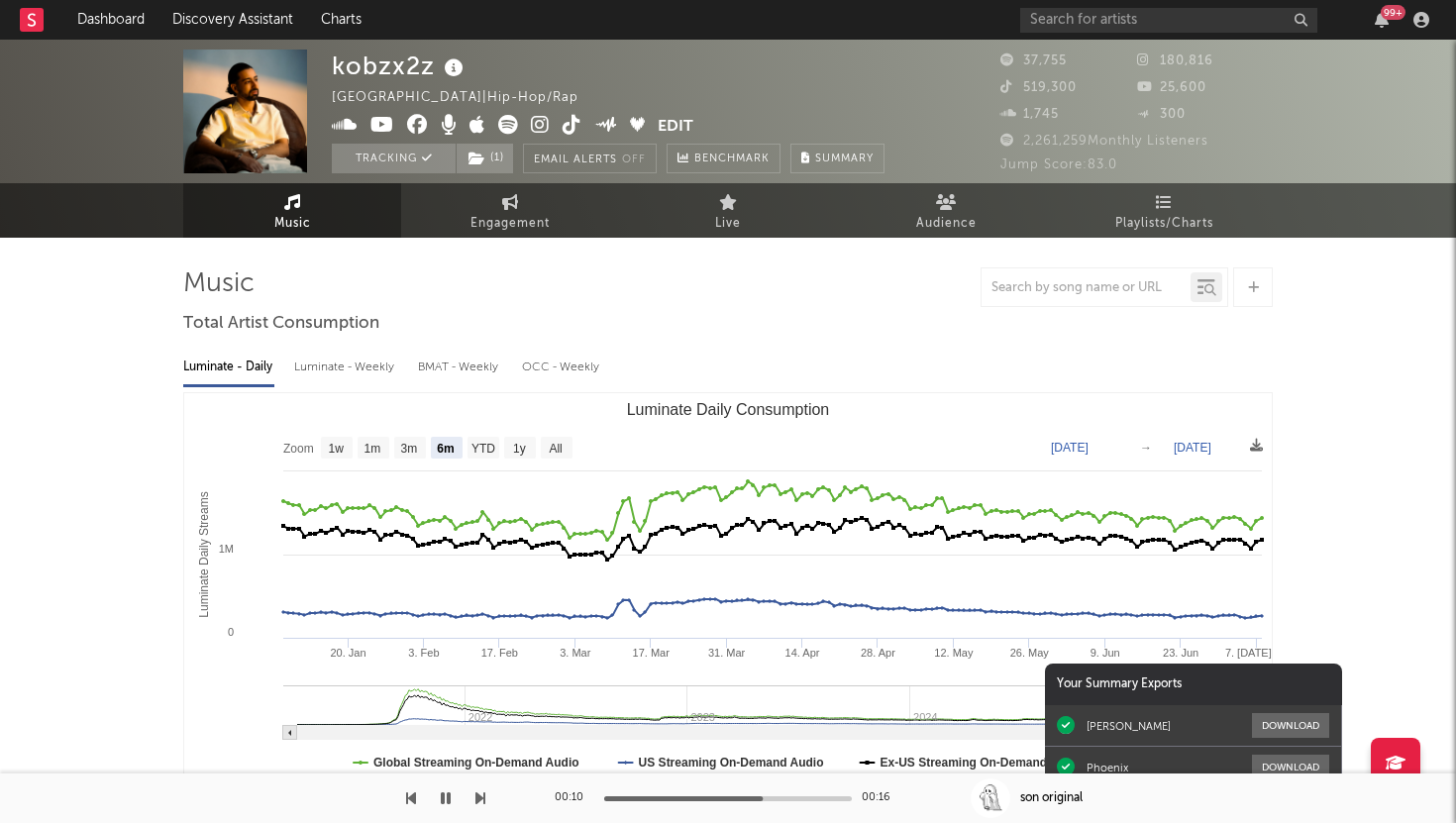 click at bounding box center (446, 798) 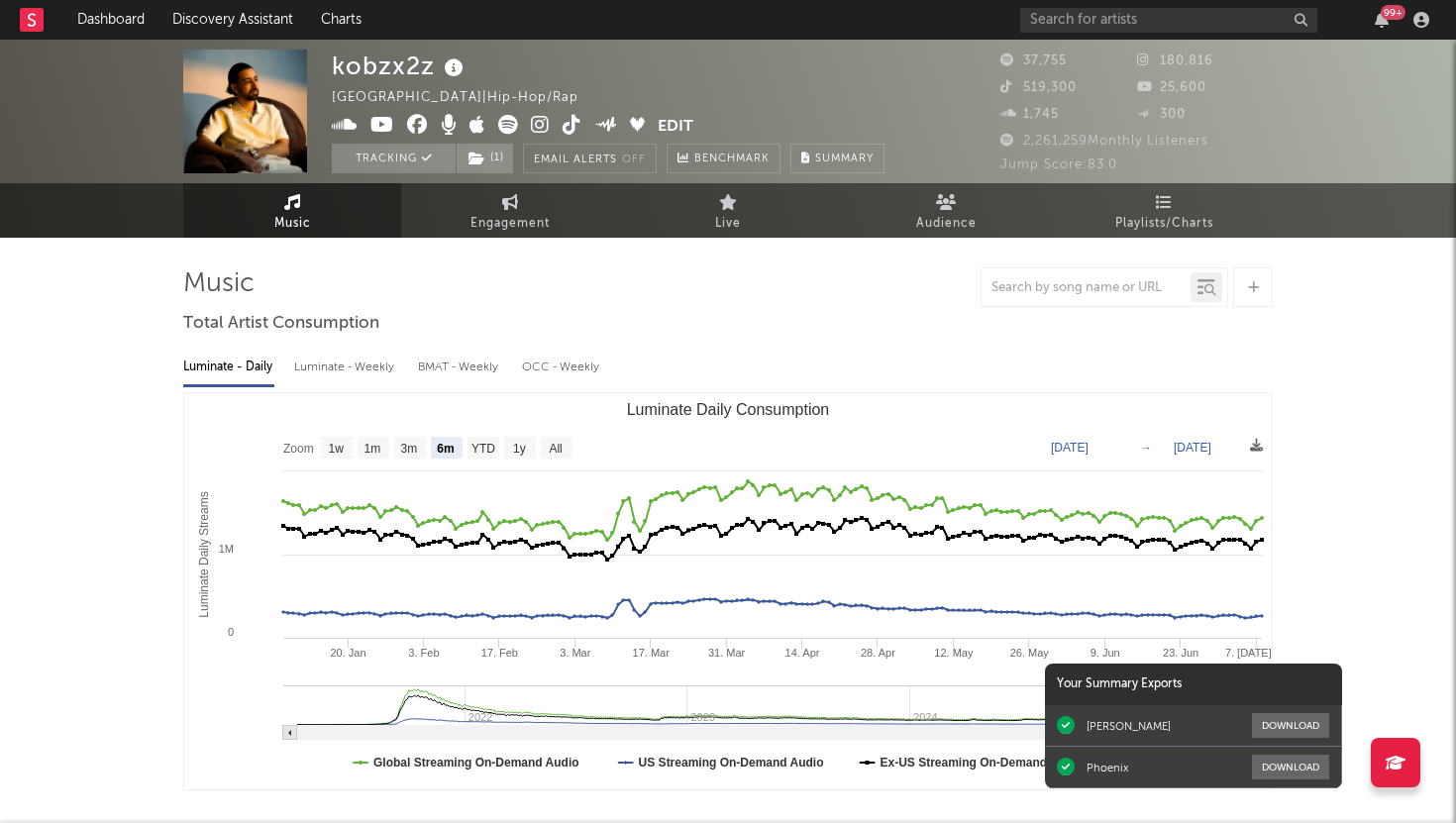 click on "Music" at bounding box center [292, 224] 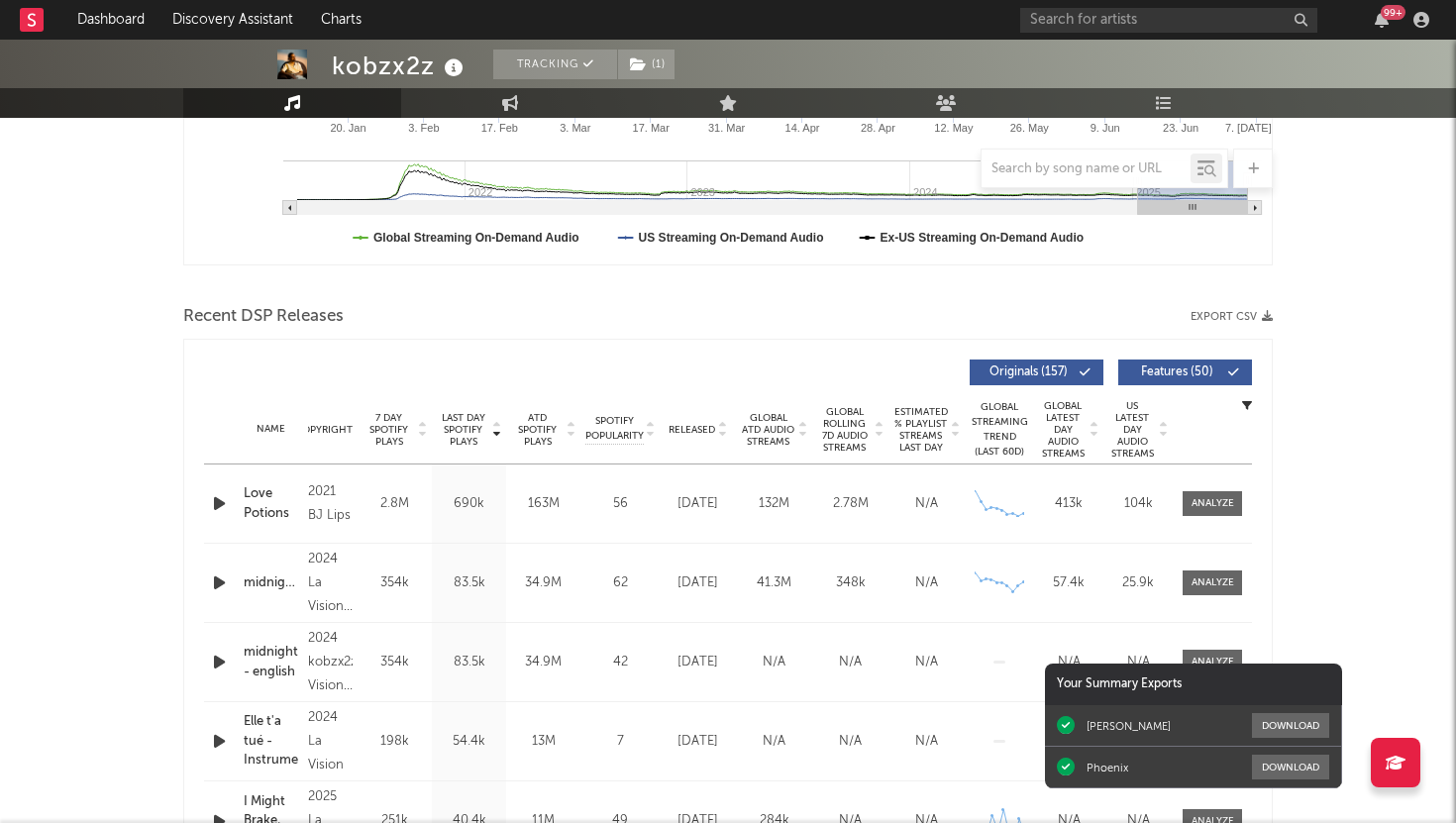 scroll, scrollTop: 774, scrollLeft: 0, axis: vertical 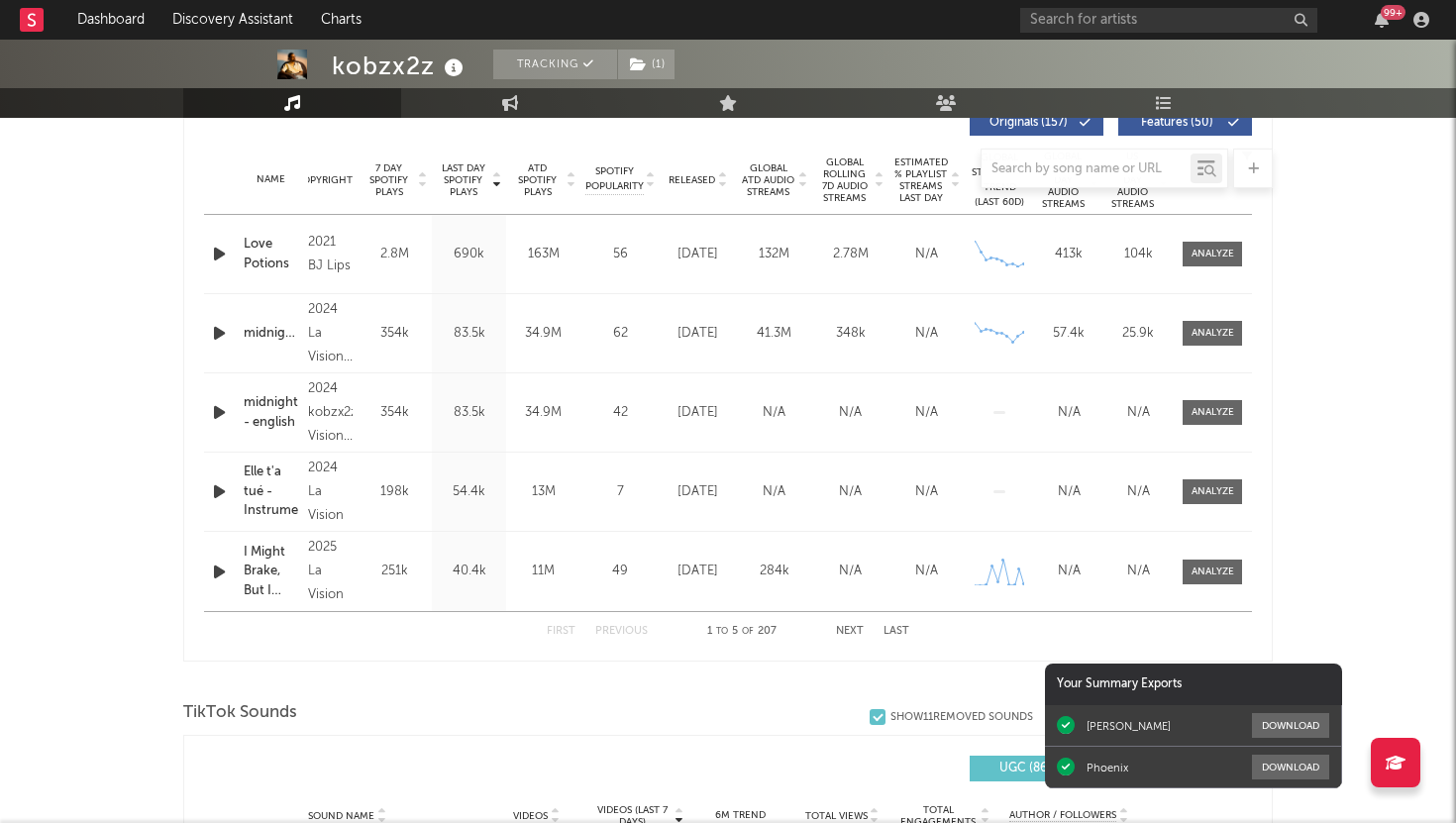 click at bounding box center [728, 168] 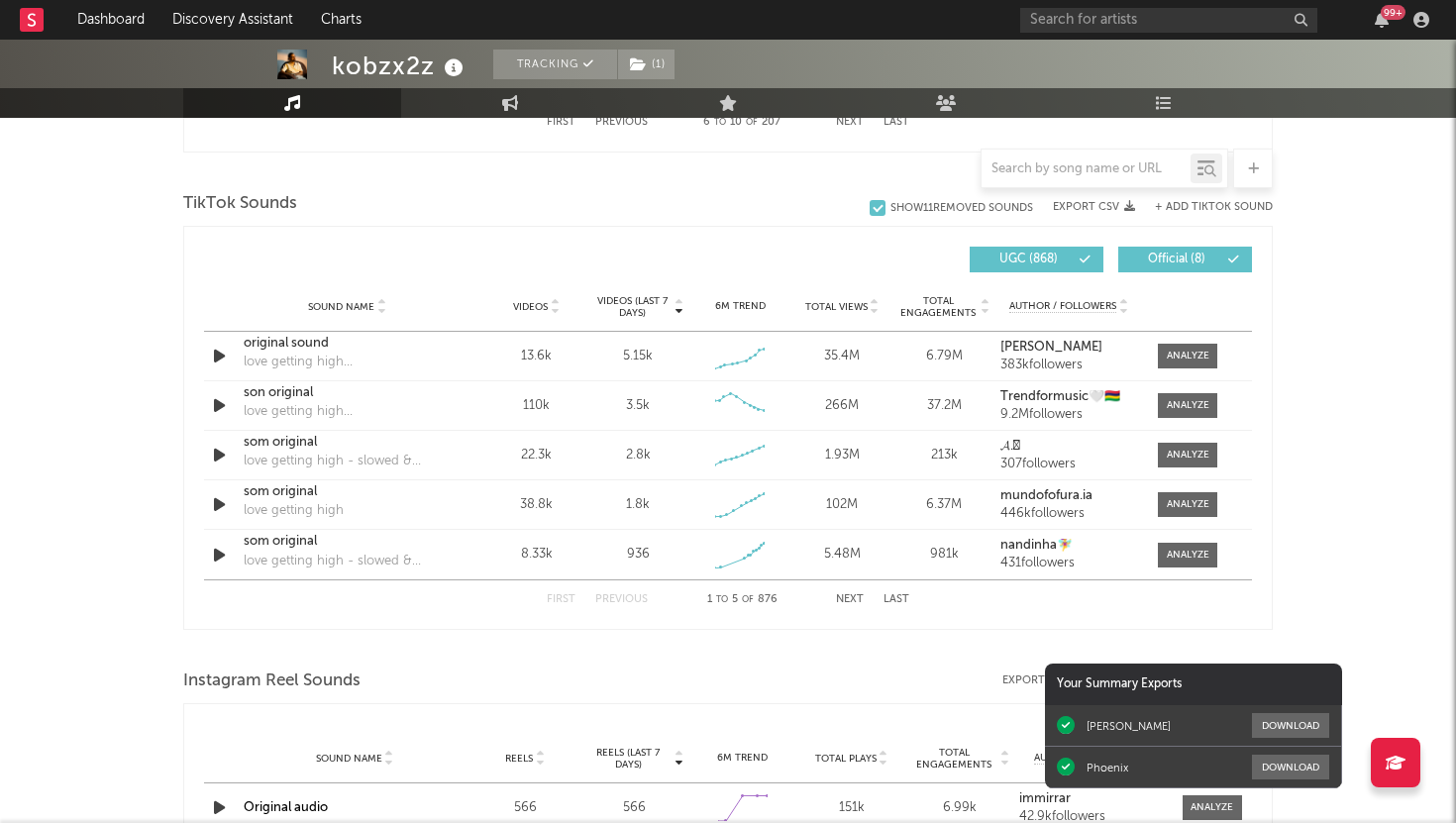 scroll, scrollTop: 1287, scrollLeft: 0, axis: vertical 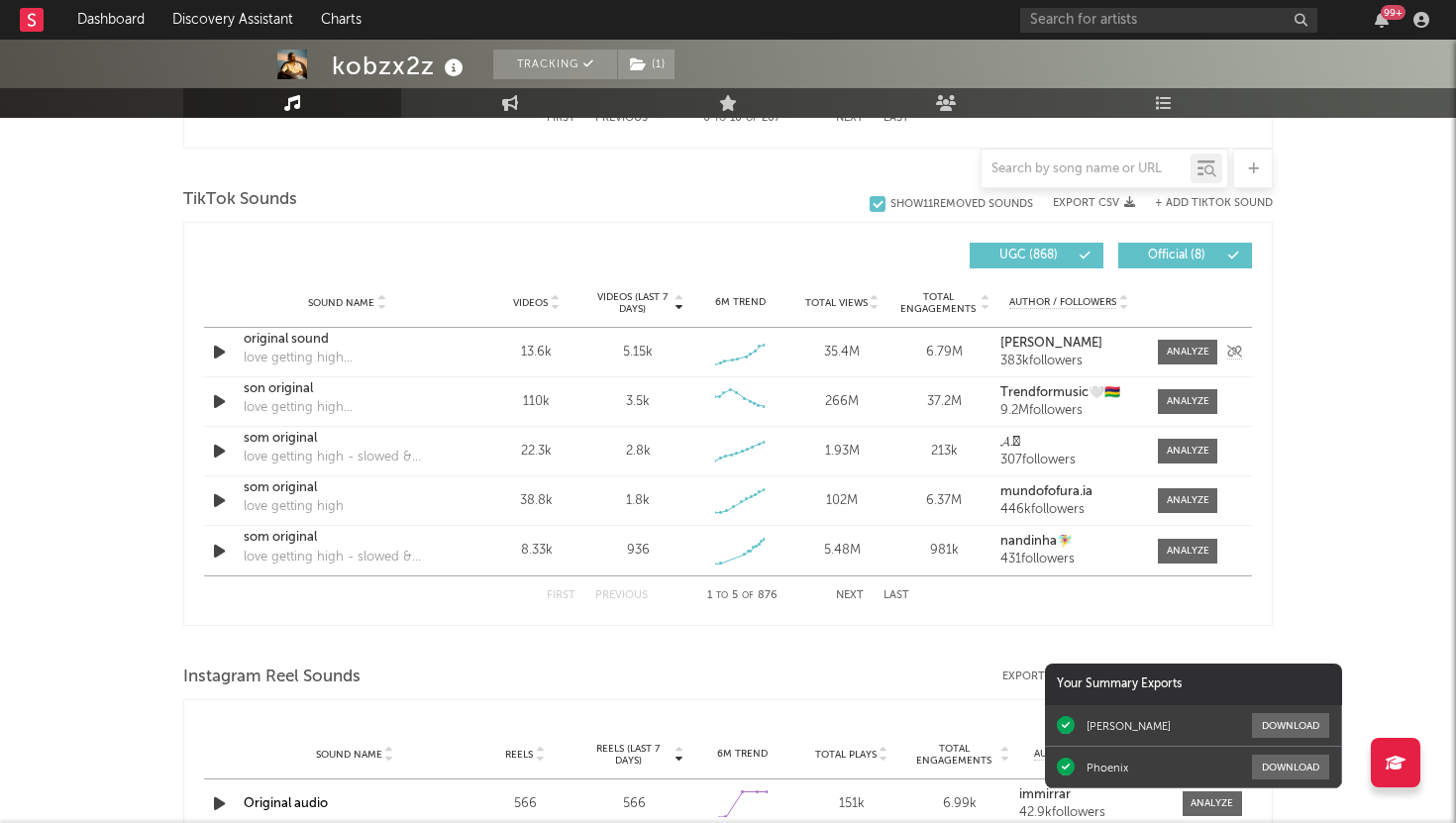 click on "original sound" at bounding box center [347, 340] 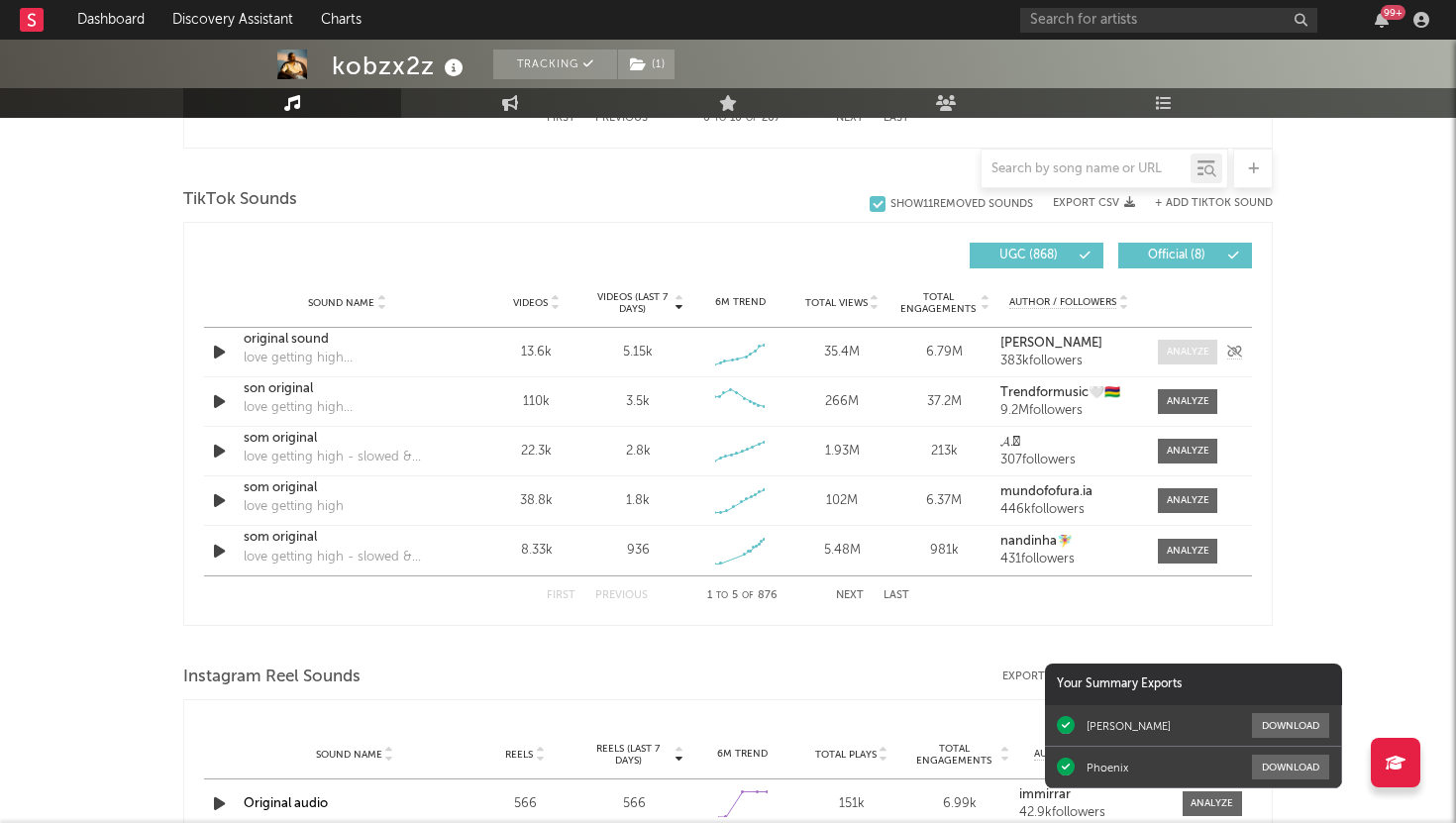 click at bounding box center (1188, 352) 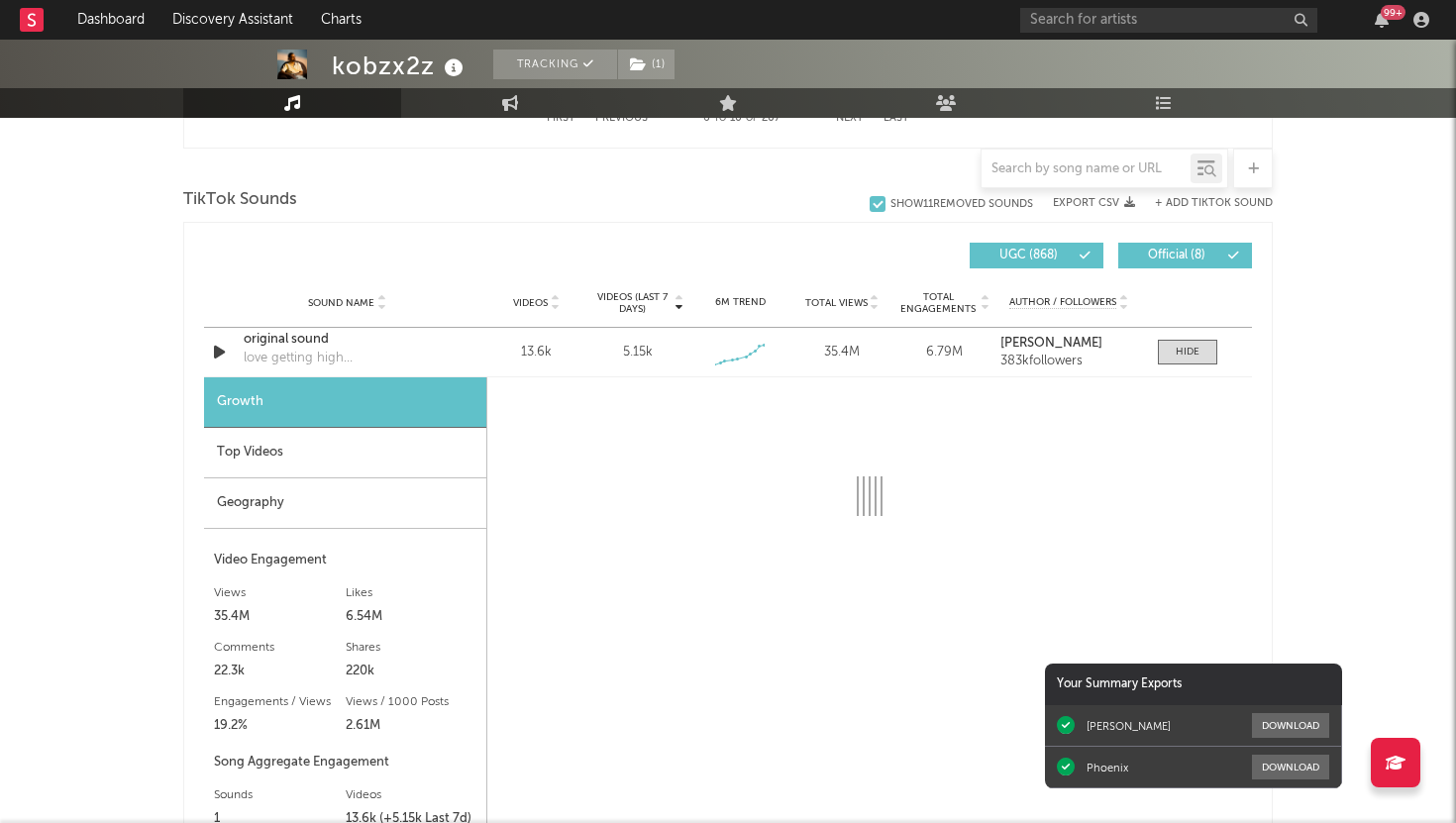 select on "1w" 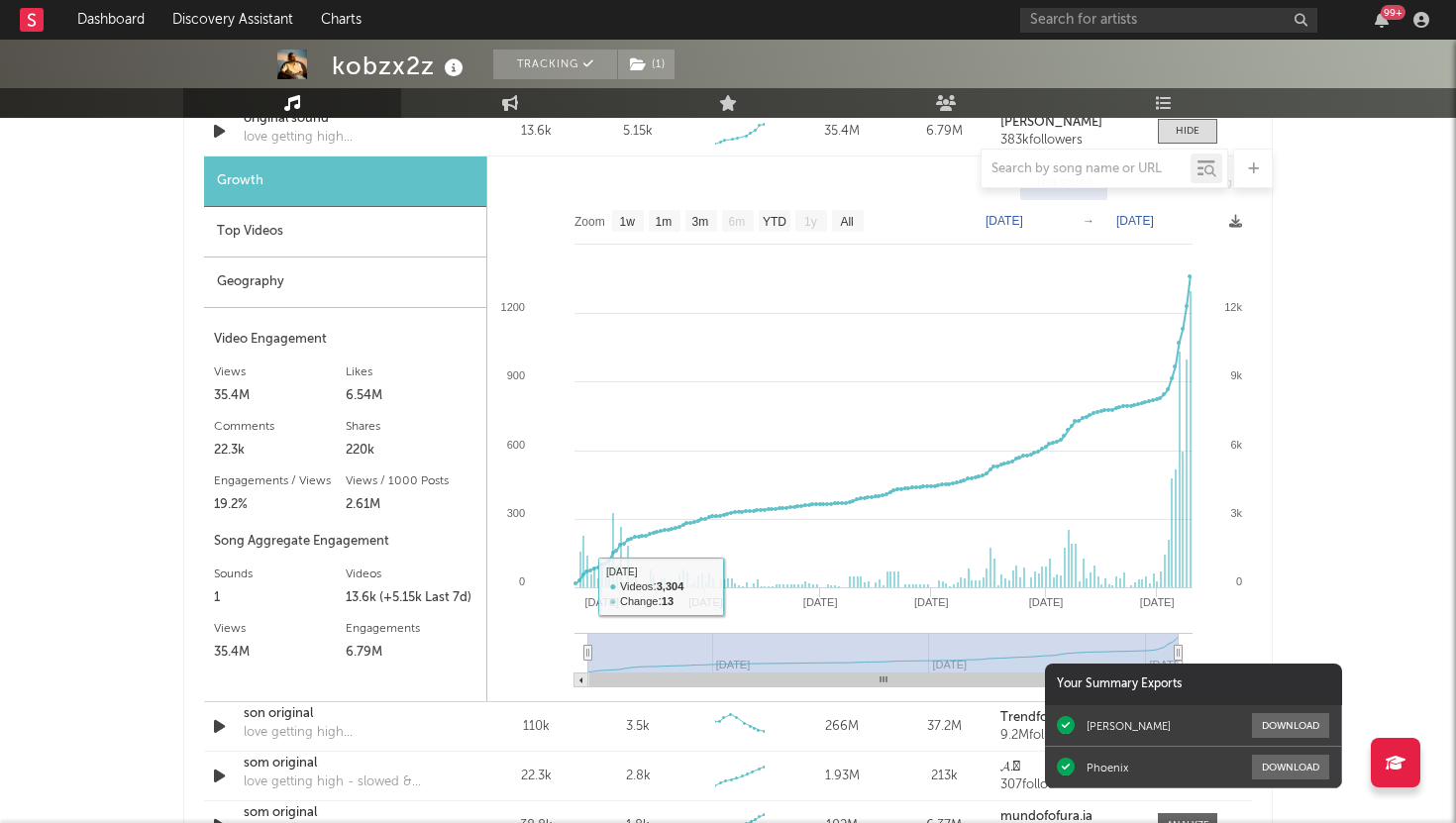 scroll, scrollTop: 1506, scrollLeft: 0, axis: vertical 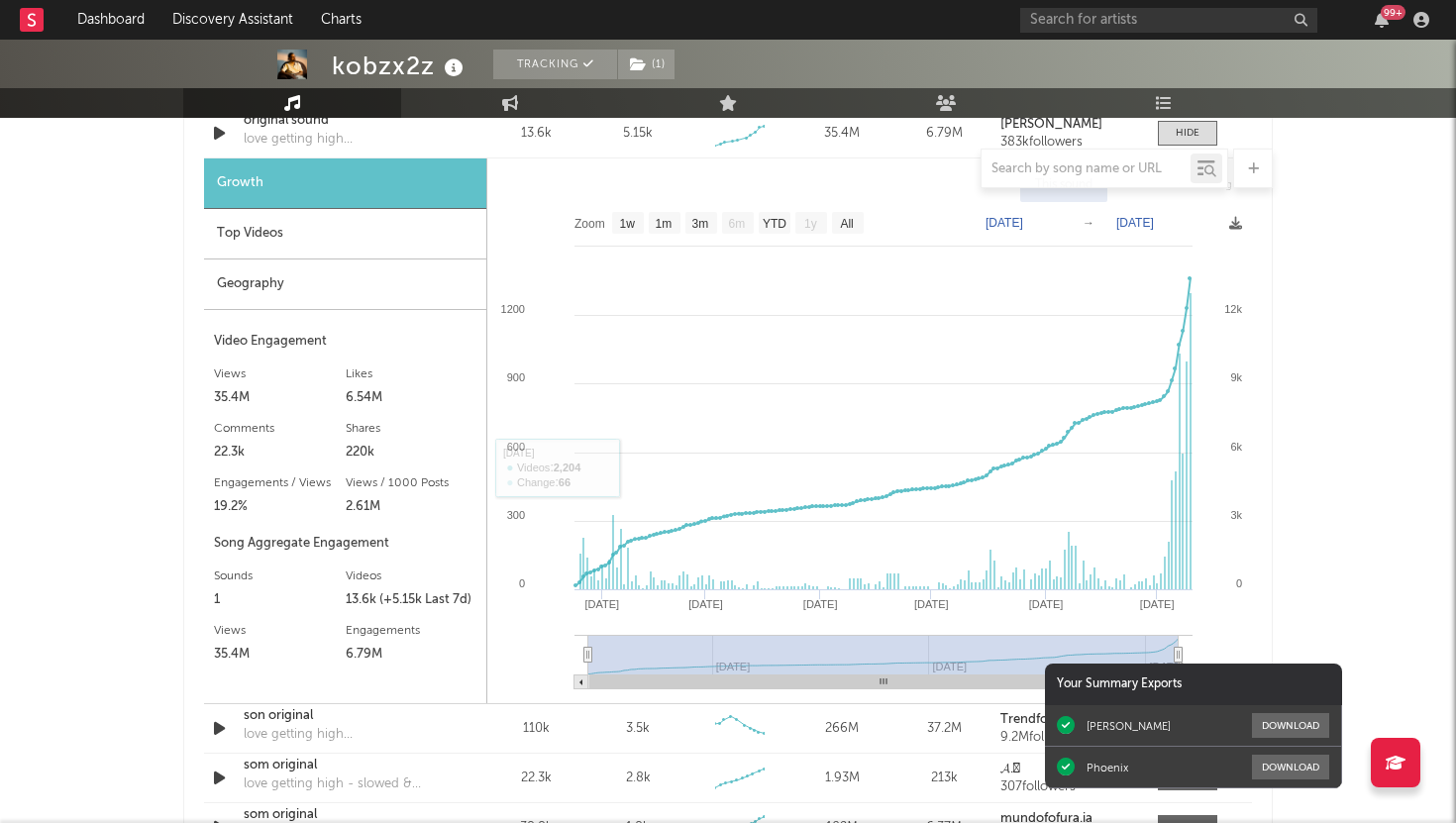 click on "Top Videos" at bounding box center [345, 234] 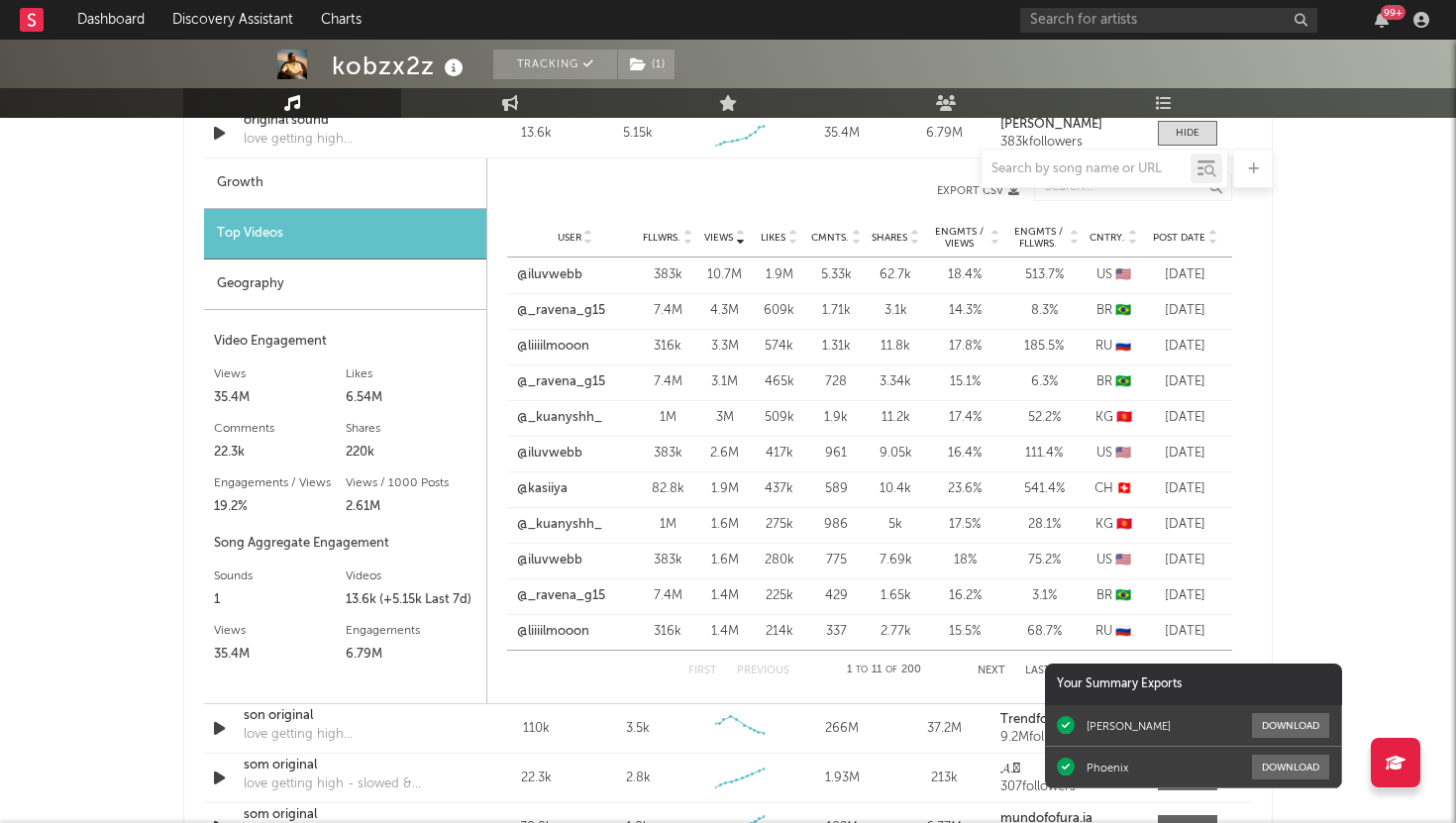 click on "Post Date" at bounding box center (1185, 237) 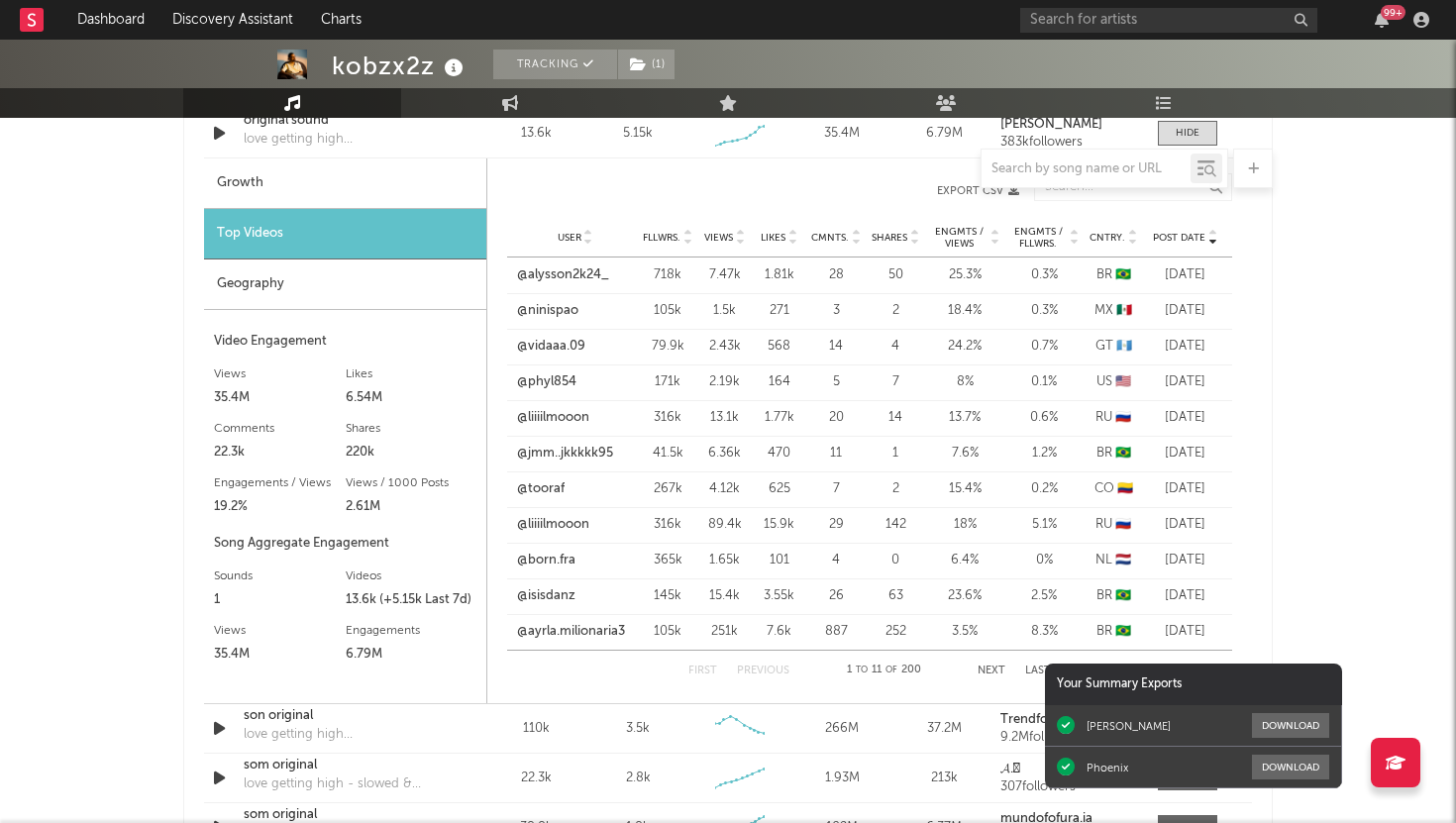 click on "Views" at bounding box center (718, 238) 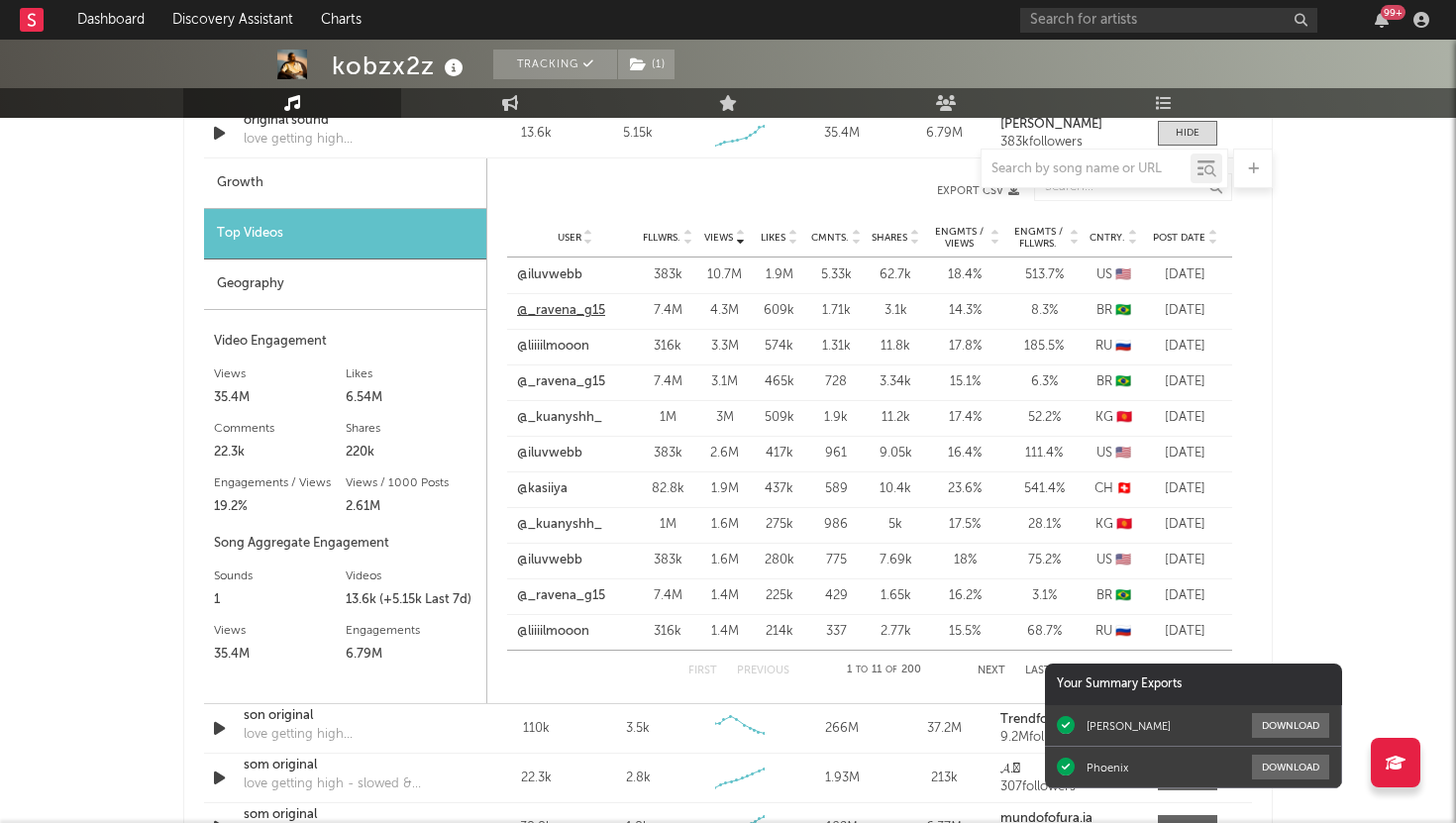 click on "@_ravena_g15" at bounding box center (561, 311) 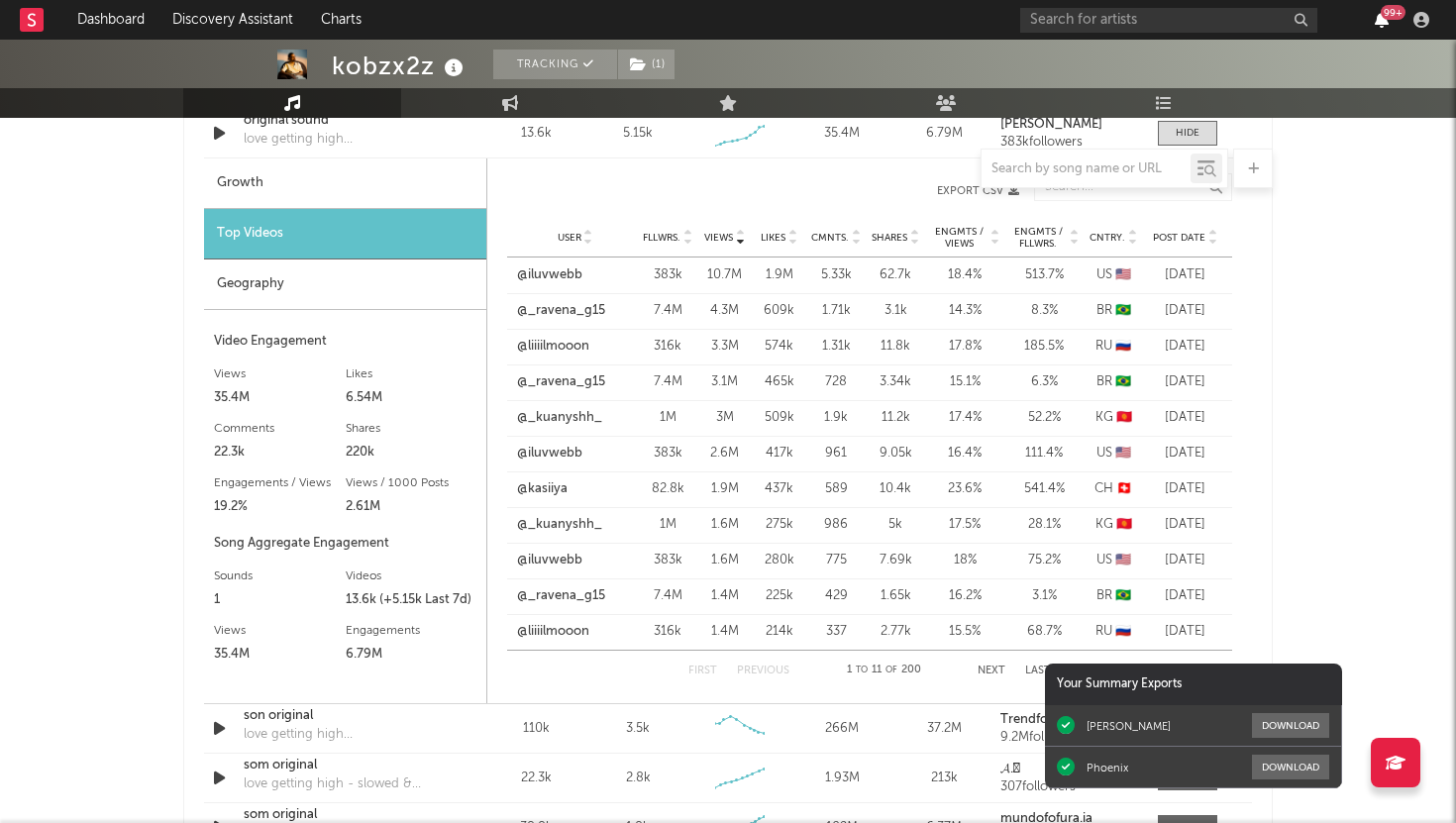 click at bounding box center [1382, 20] 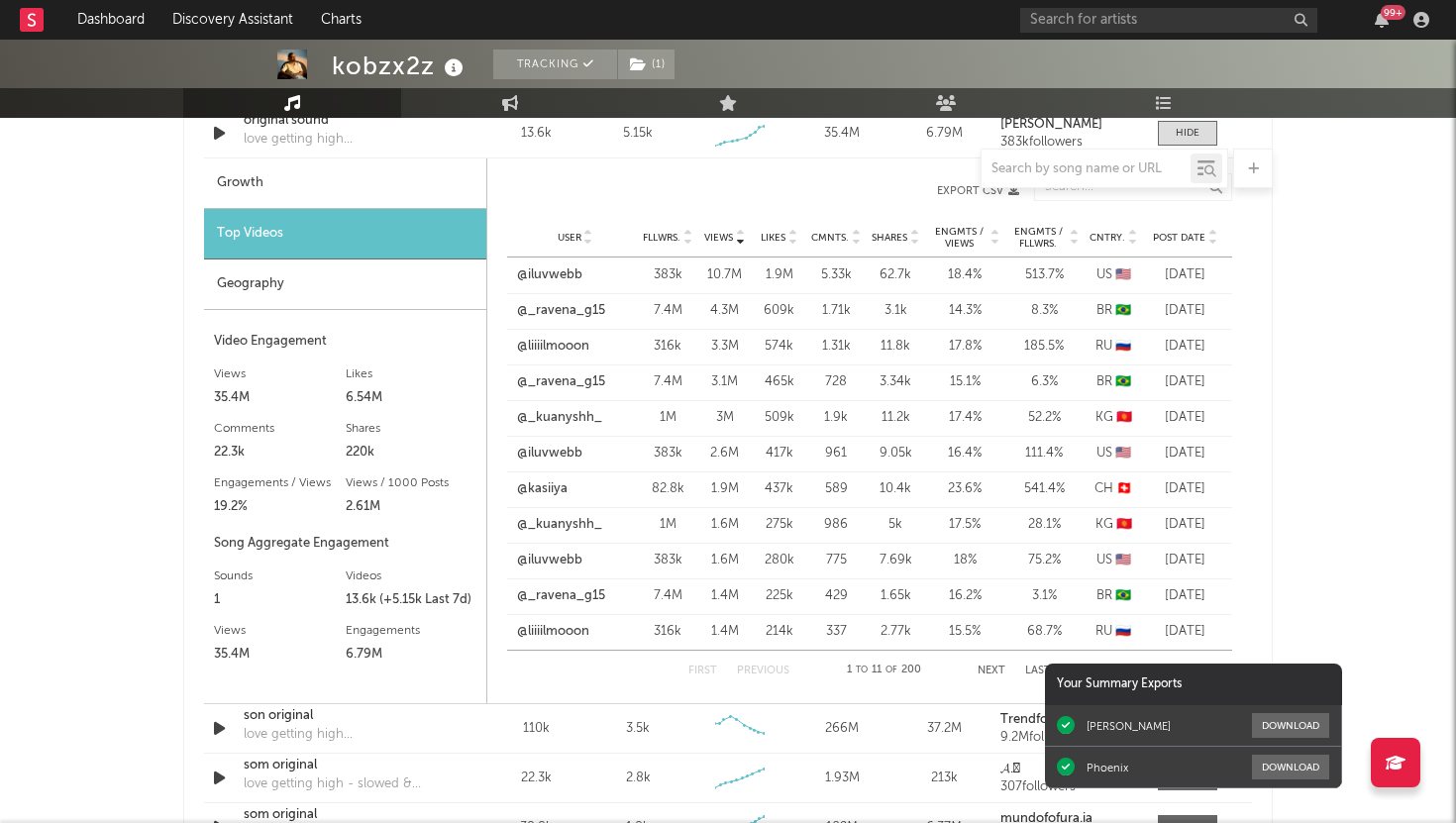 click on "kobzx2z Tracking ( 1 ) [GEOGRAPHIC_DATA]  |  Hip-Hop/Rap Edit Tracking ( 1 ) Email Alerts  Off Benchmark Summary 37,755 180,816 519,300 25,600 1,745 300 2,261,259  Monthly Listeners Jump Score:  83.0 Music Engagement Live Audience Playlists/Charts Music Total Artist Consumption Luminate - Daily Luminate - Weekly BMAT - Weekly OCC - Weekly Zoom 1w 1m 3m 6m YTD 1y All [DATE] [DATE] Created with Highcharts 10.3.3 Luminate Daily Streams Luminate Daily Consumption 20. Jan [DATE]. [DATE]. Mar [DATE]. Mar [DATE]. Apr [DATE]. May [DATE]. Jun [DATE] 2023 2024 2025 0 1M 2M Zoom 1w 1m 3m 6m YTD 1y All [DATE] → [DATE] Global Streaming On-Demand Audio US Streaming On-Demand Audio Ex-US Streaming On-Demand Audio [DATE] ​ Global Streaming On-Demand Audio :  1,728,565 ​ US Streaming On-Demand Audio :  439,945 ​ Ex-US Streaming On-Demand Audio :  1,293,350 ​ Recent DSP Releases Export CSV  Last Day Spotify Plays Copyright 7 Day Spotify Plays Last Day Spotify Plays   ( )" at bounding box center [728, 302] 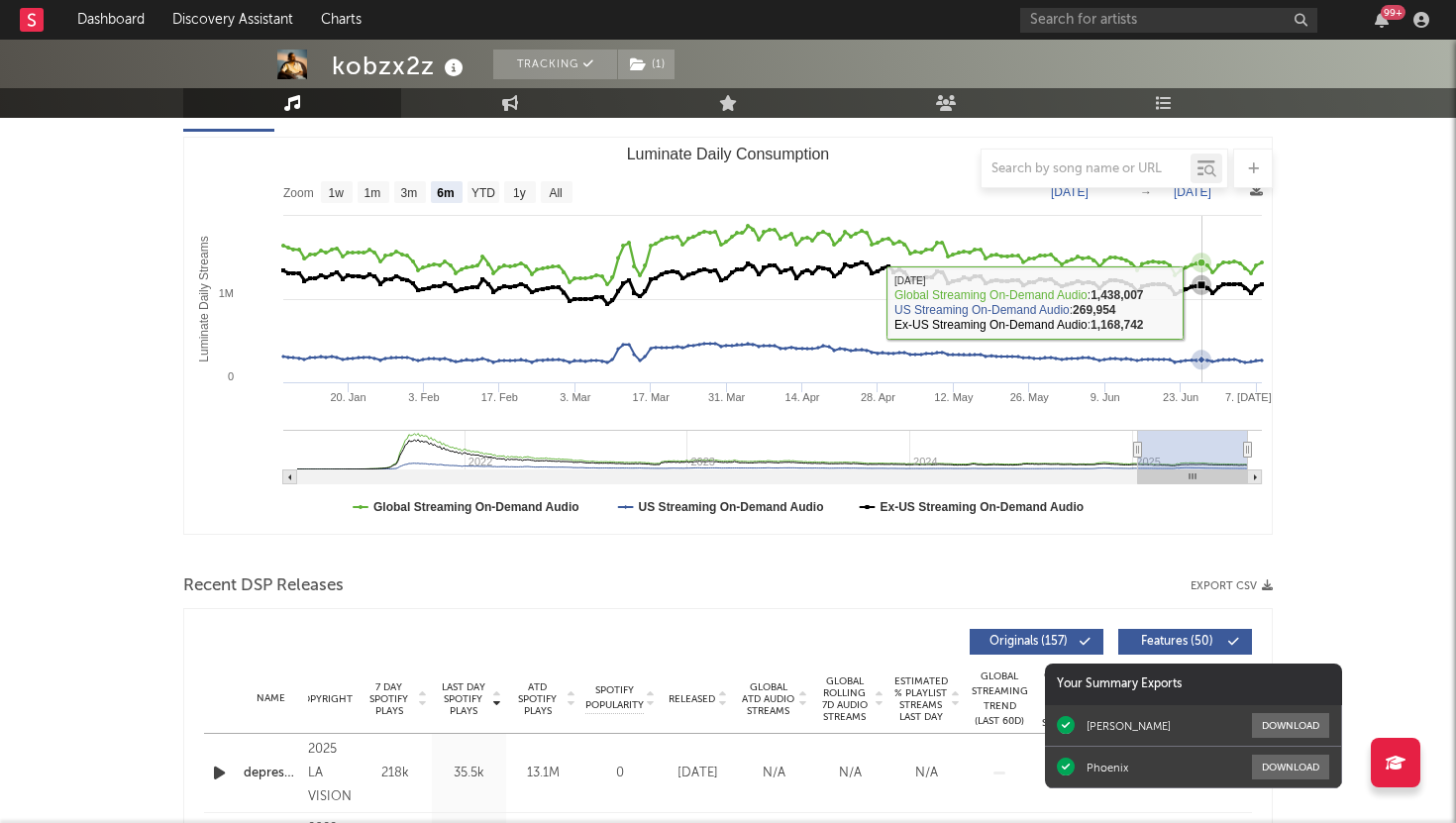 scroll, scrollTop: 0, scrollLeft: 0, axis: both 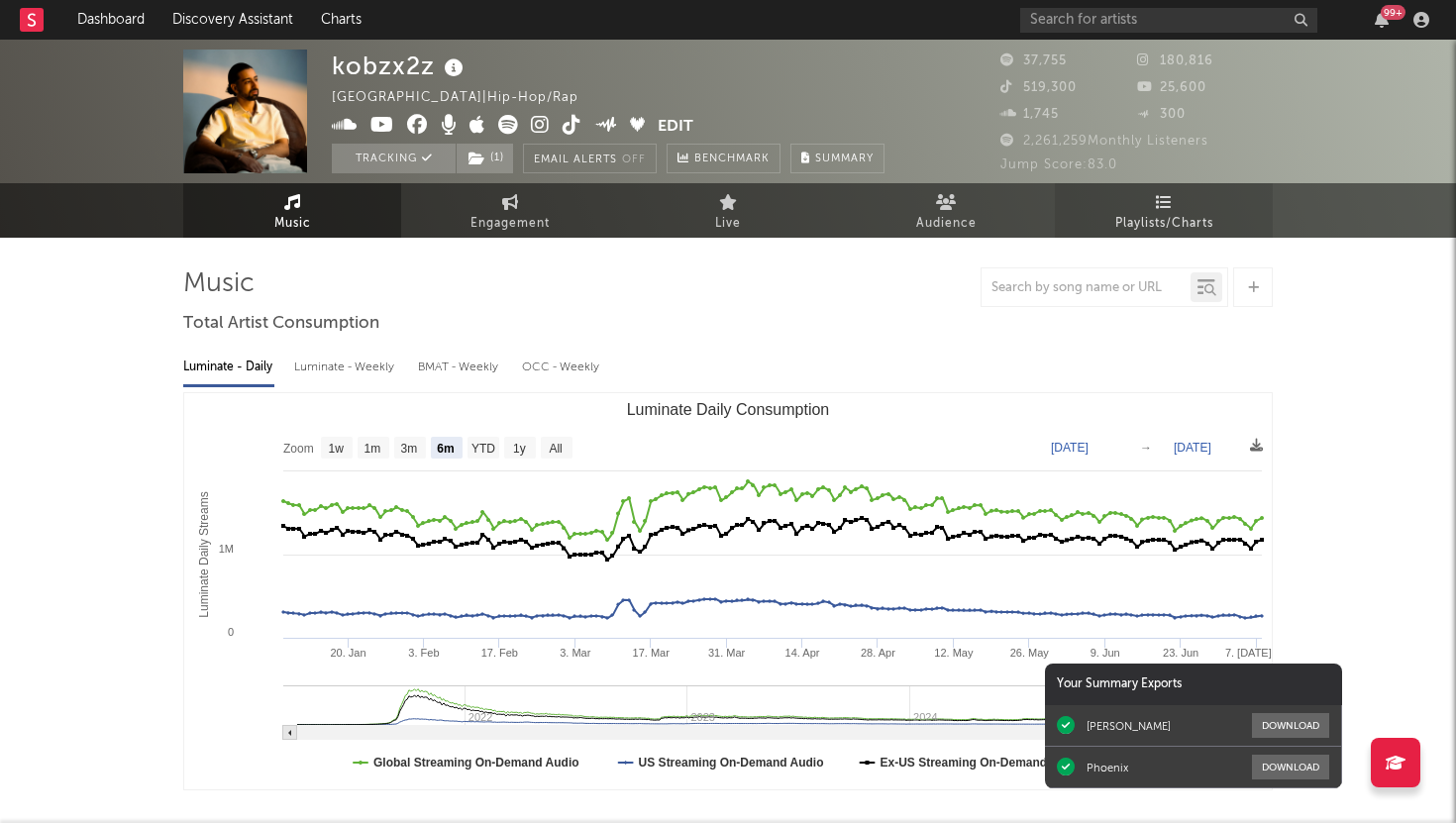 click on "Playlists/Charts" at bounding box center [1164, 224] 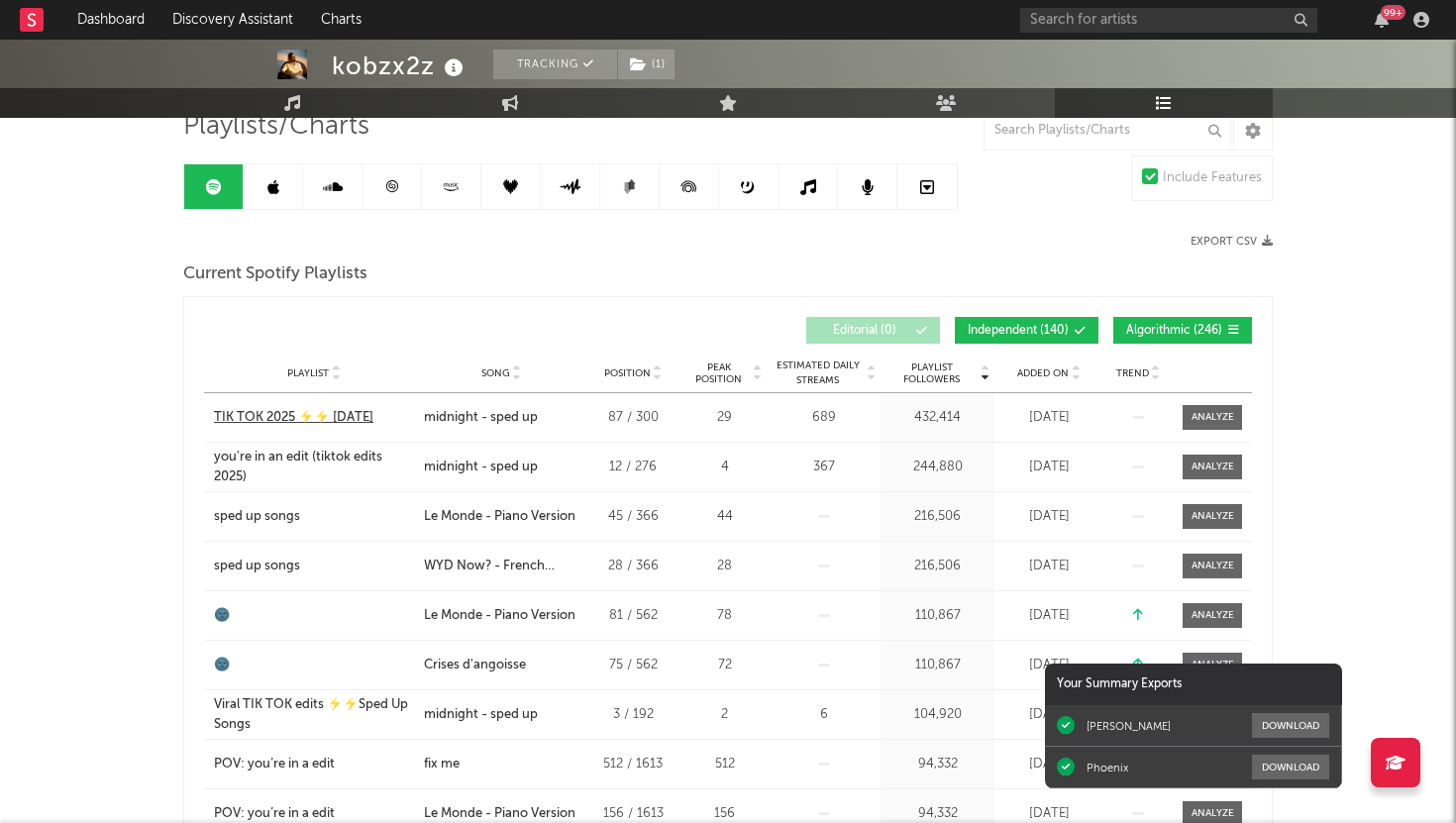 scroll, scrollTop: 168, scrollLeft: 0, axis: vertical 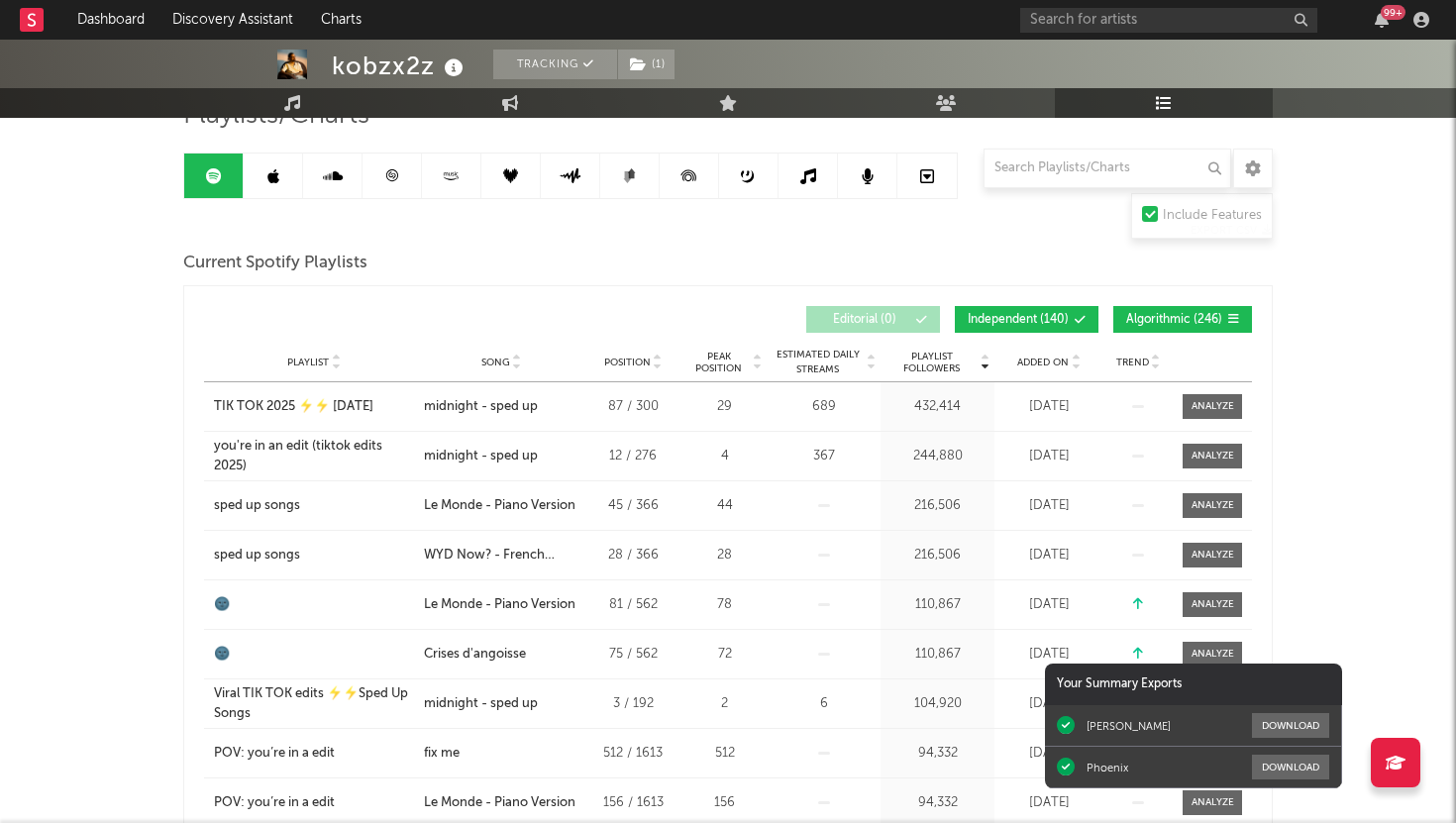 click on "Playlist City Song Position Peak Position Estimated Daily Streams Playlist Followers Daily Streams Added On Exited On Trend" at bounding box center (728, 362) 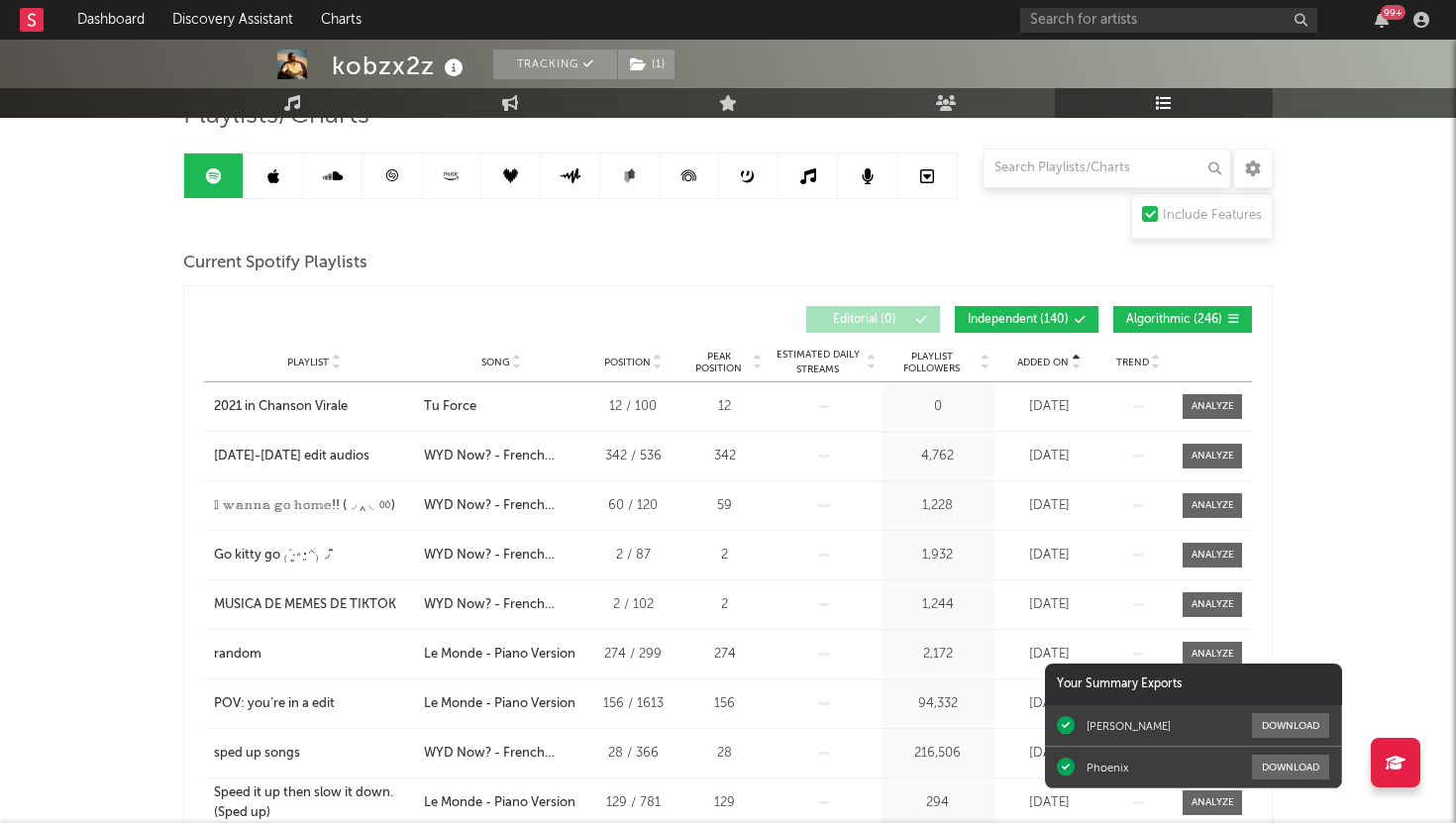 click on "Added On" at bounding box center [1043, 362] 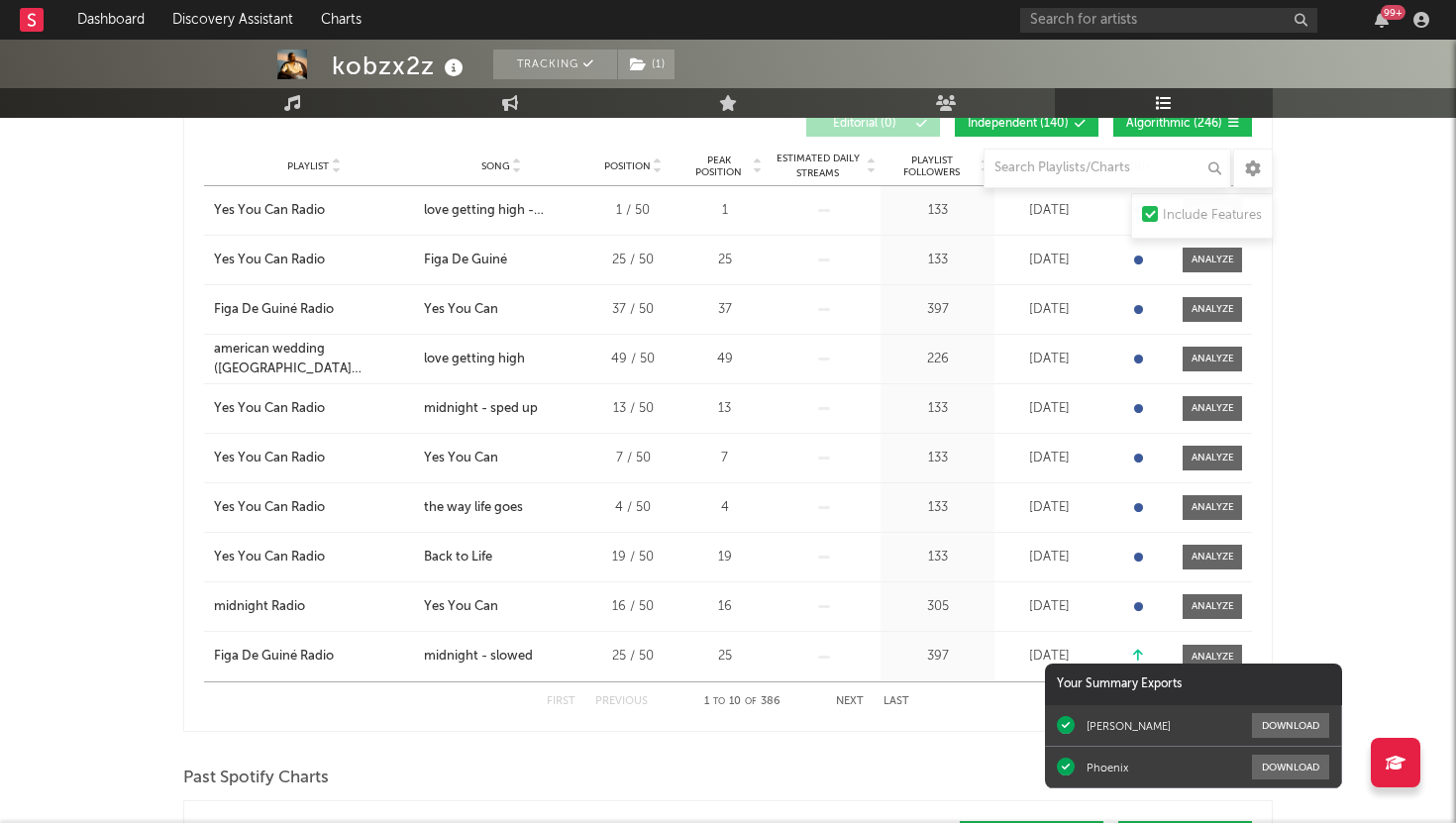 scroll, scrollTop: 368, scrollLeft: 0, axis: vertical 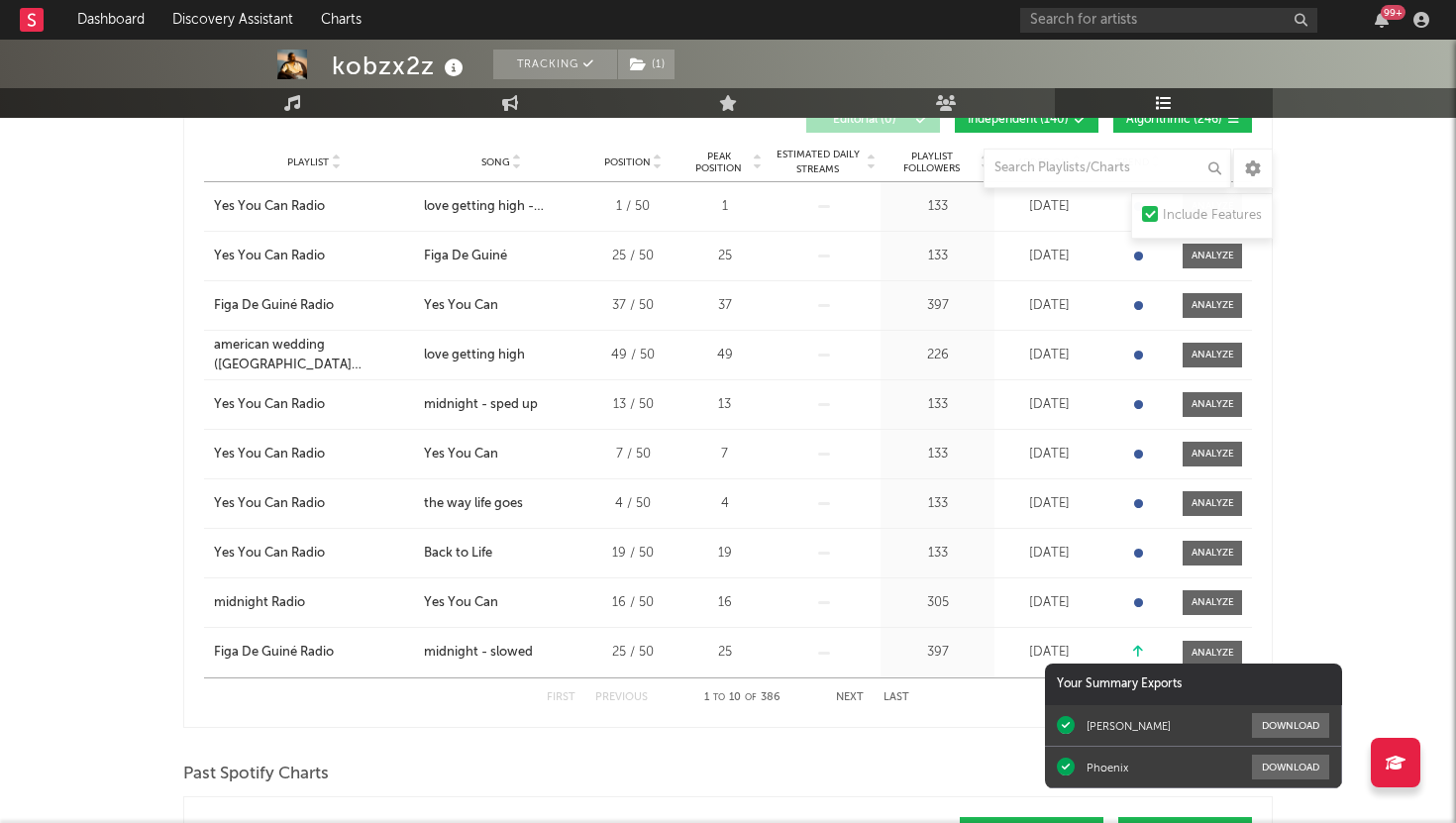 click on "Next" at bounding box center [850, 697] 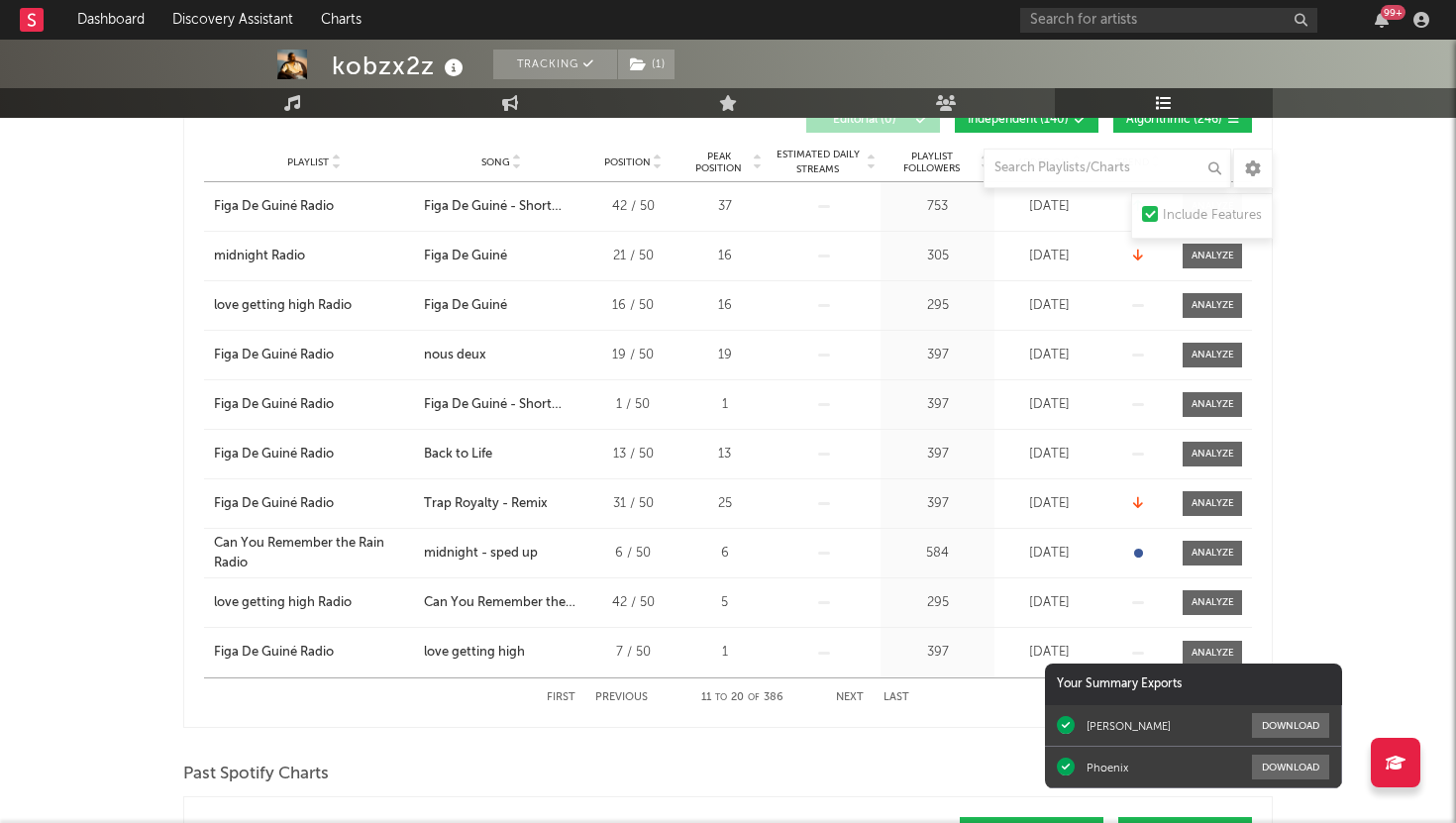 click on "Playlist Followers" at bounding box center [931, 162] 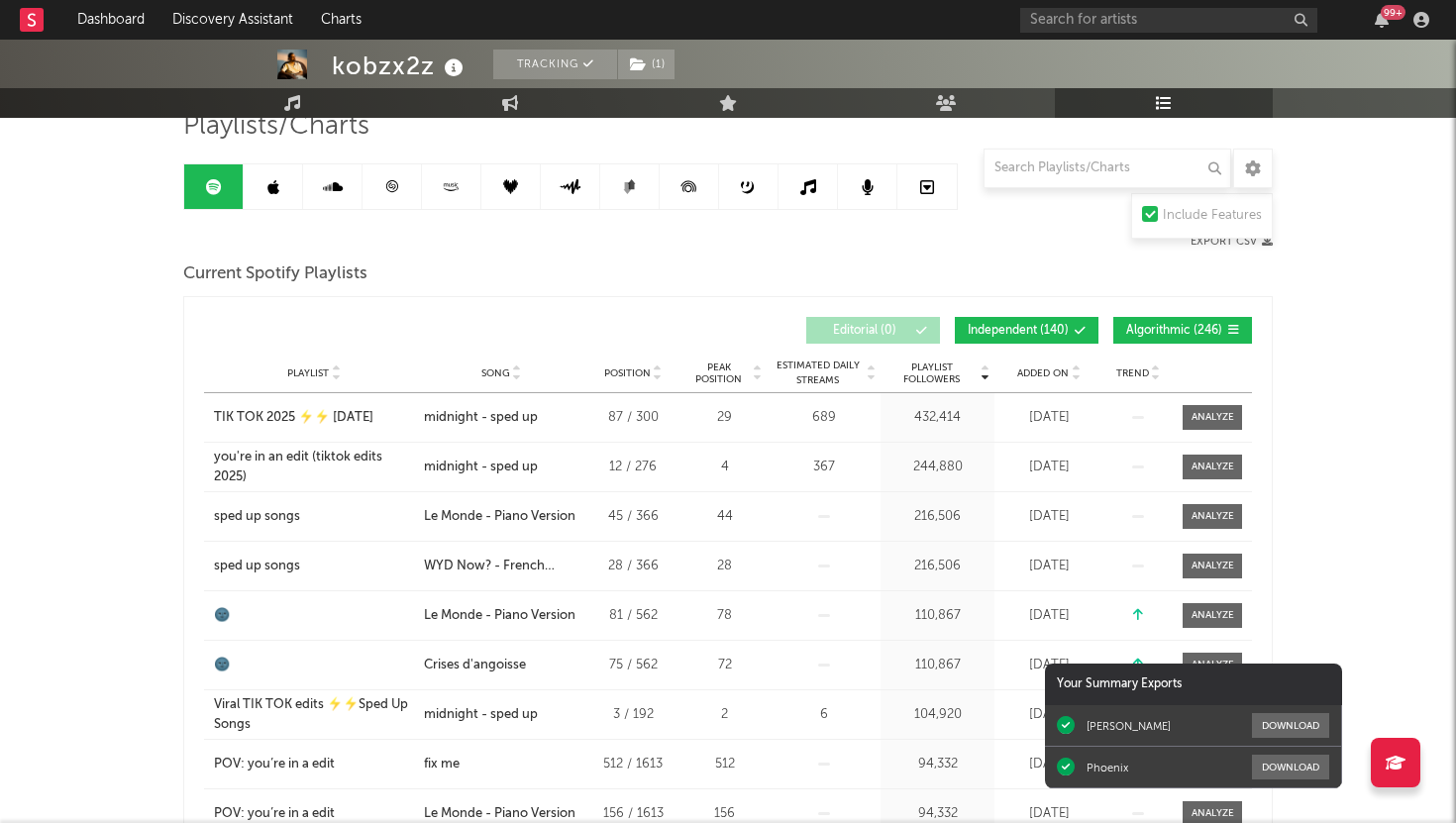 scroll, scrollTop: 0, scrollLeft: 0, axis: both 